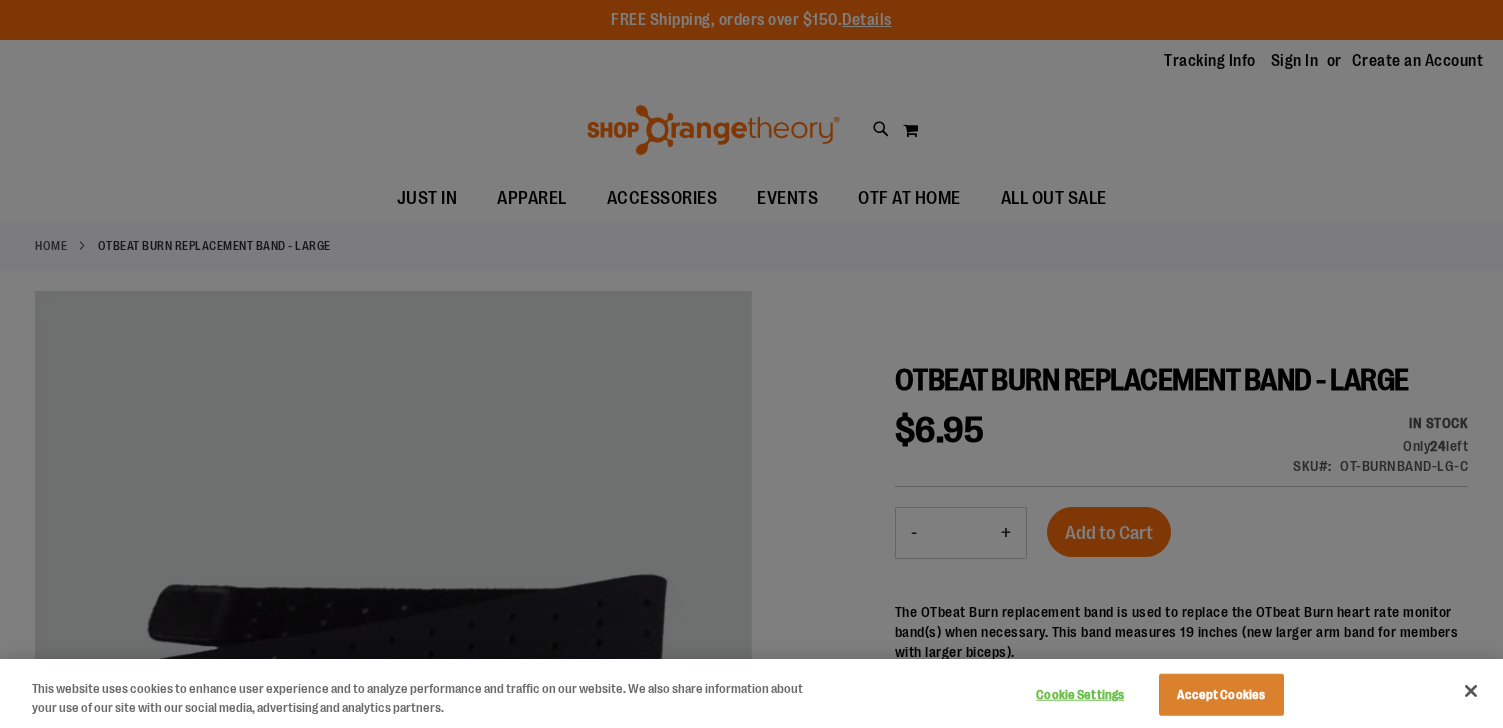scroll, scrollTop: 0, scrollLeft: 0, axis: both 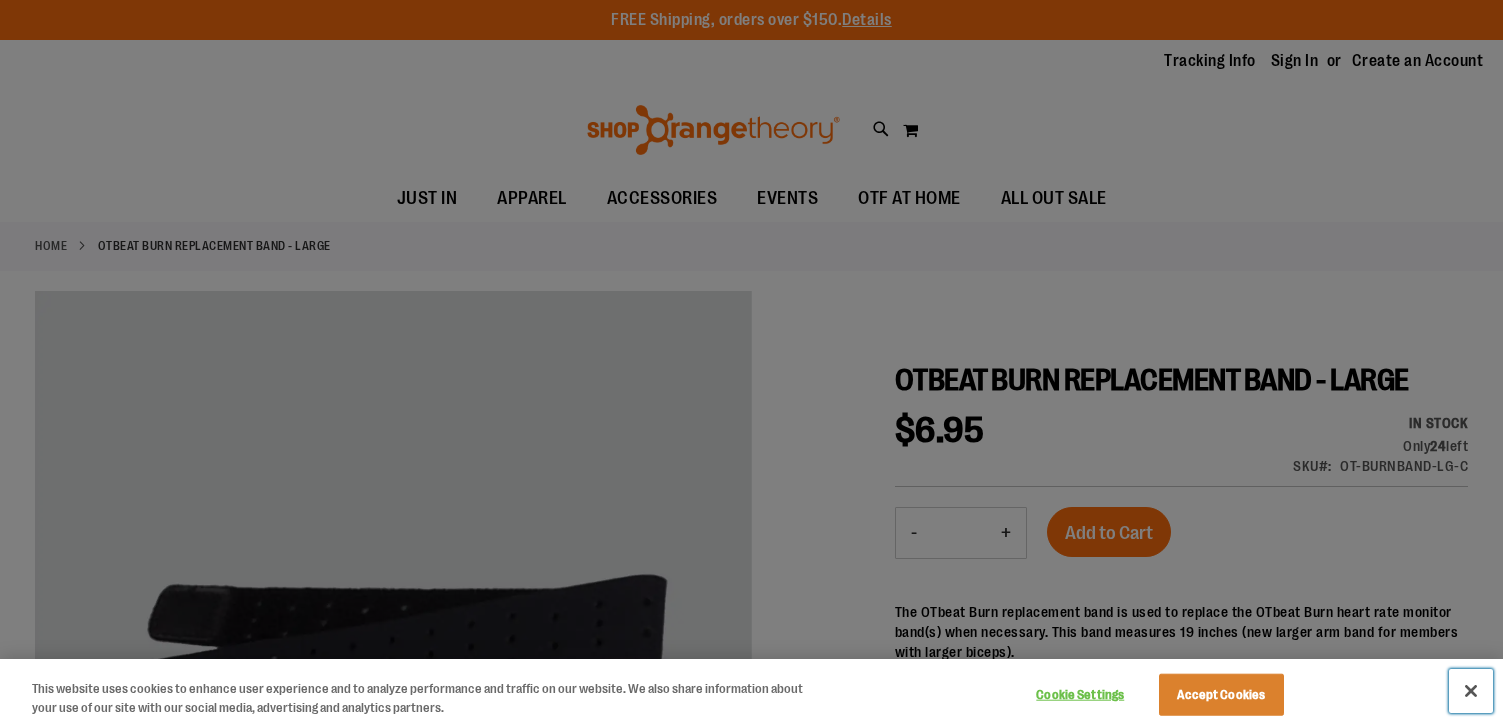 click at bounding box center [1471, 691] 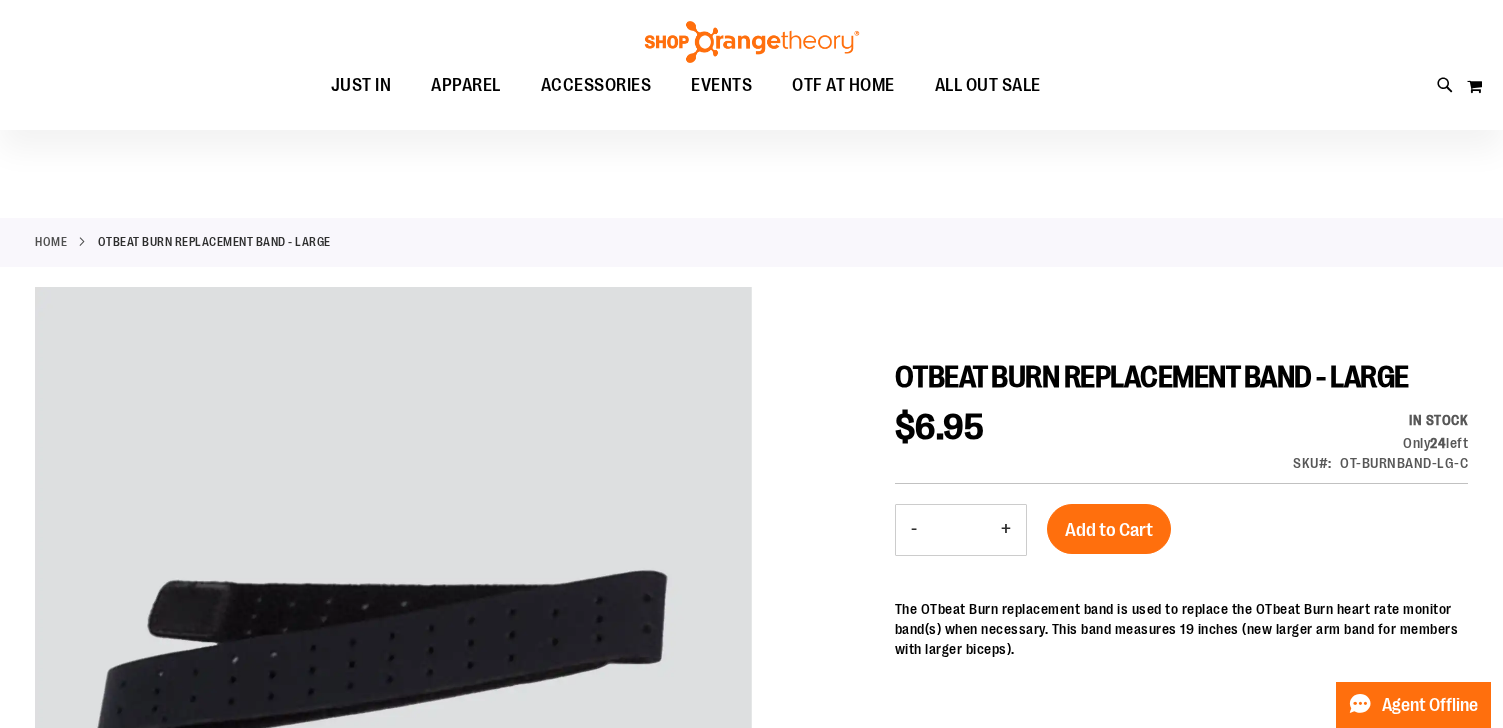 scroll, scrollTop: 0, scrollLeft: 0, axis: both 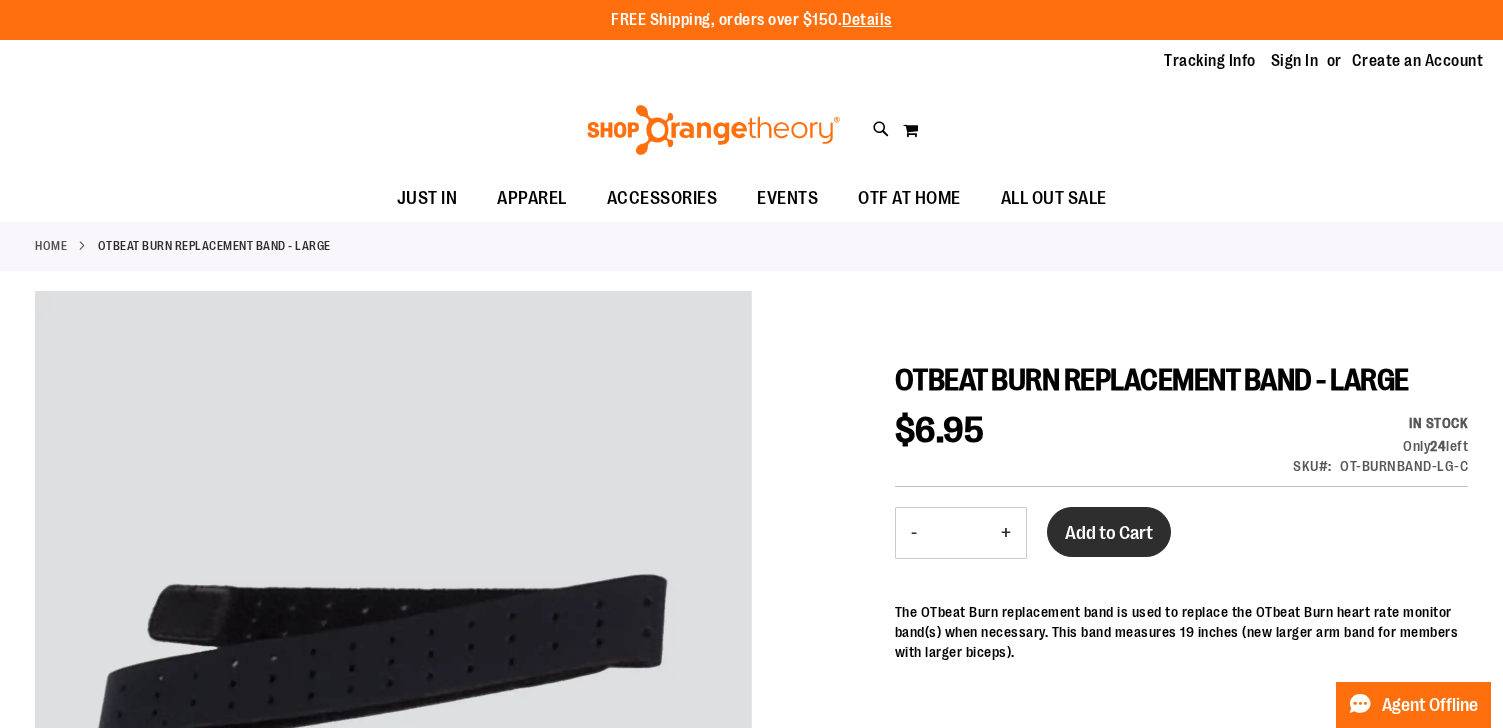 click on "Add to Cart" at bounding box center [1109, 533] 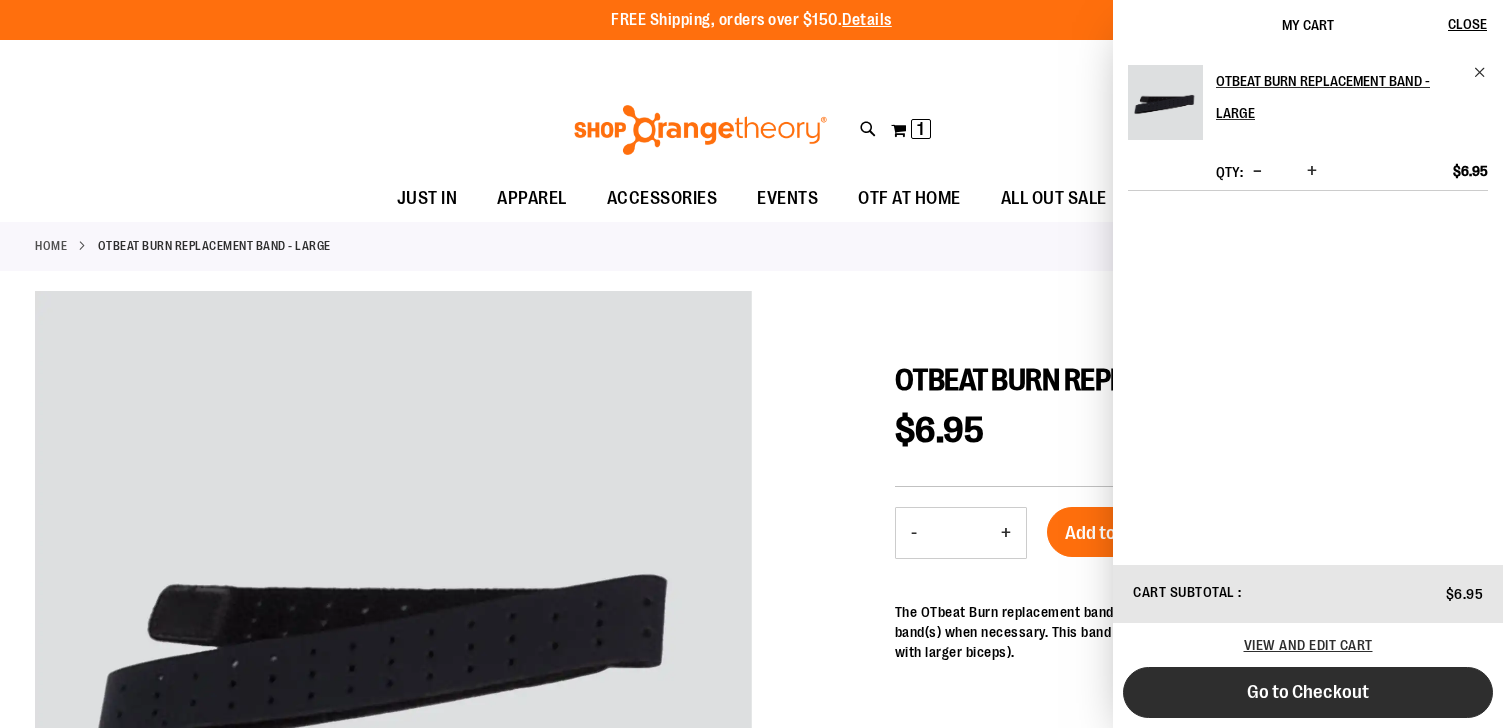 click on "Go to Checkout" at bounding box center (1308, 692) 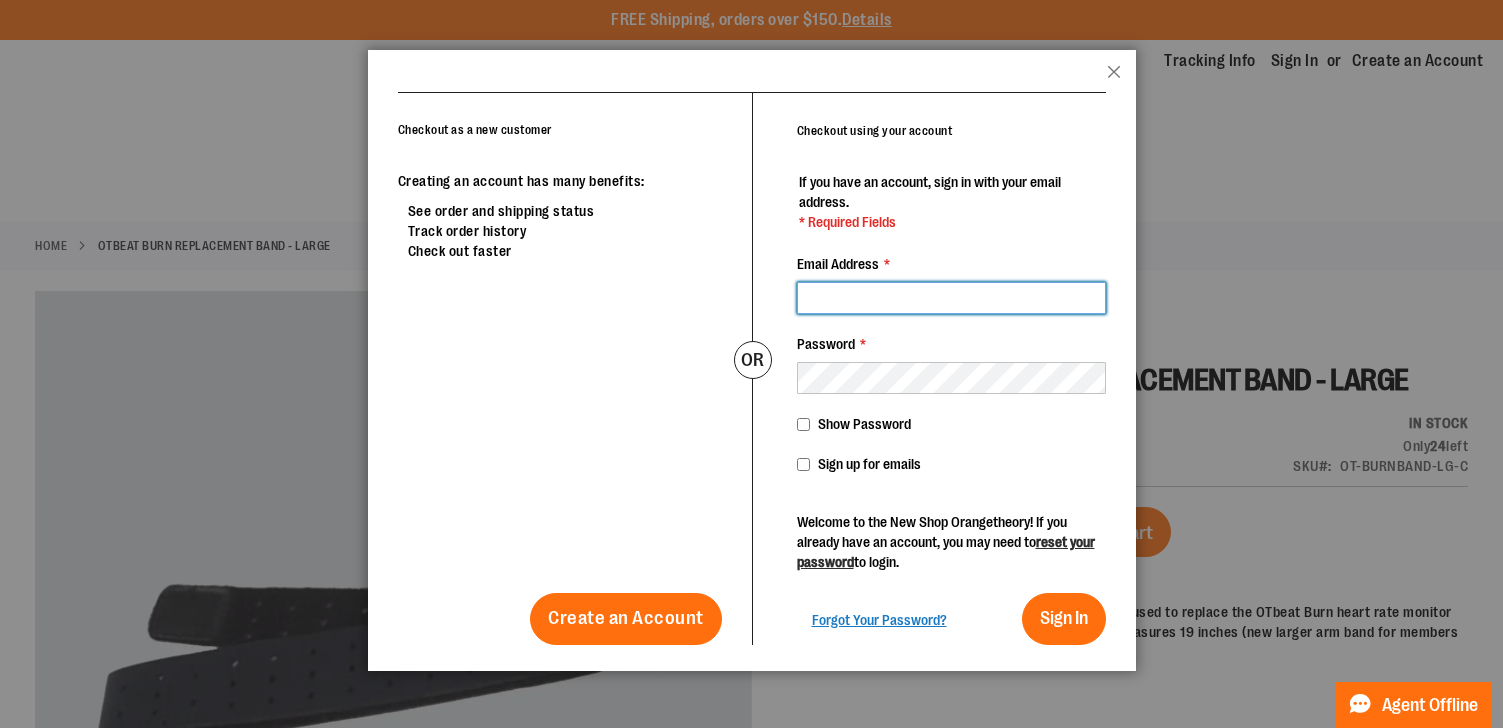 click on "Email Address *" at bounding box center [951, 298] 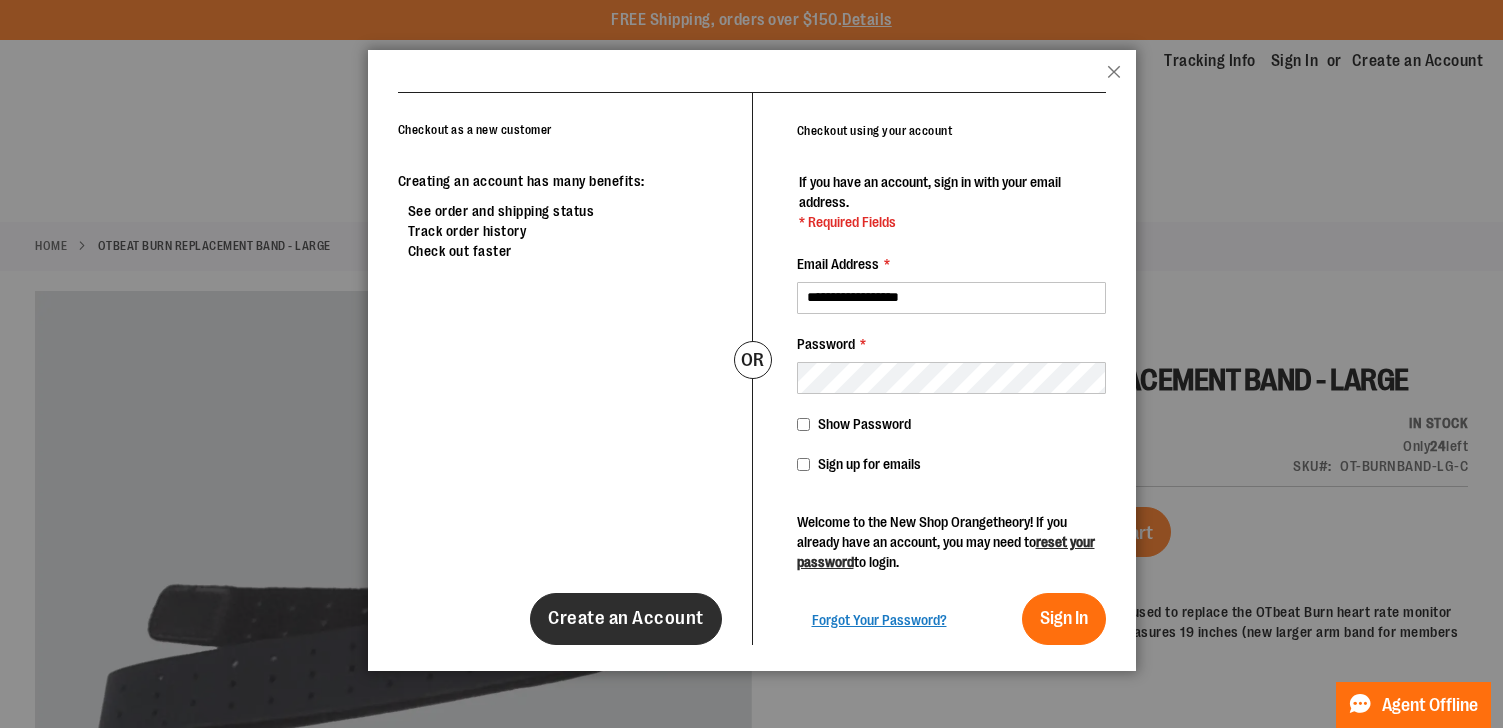 click on "Create an Account" at bounding box center [626, 618] 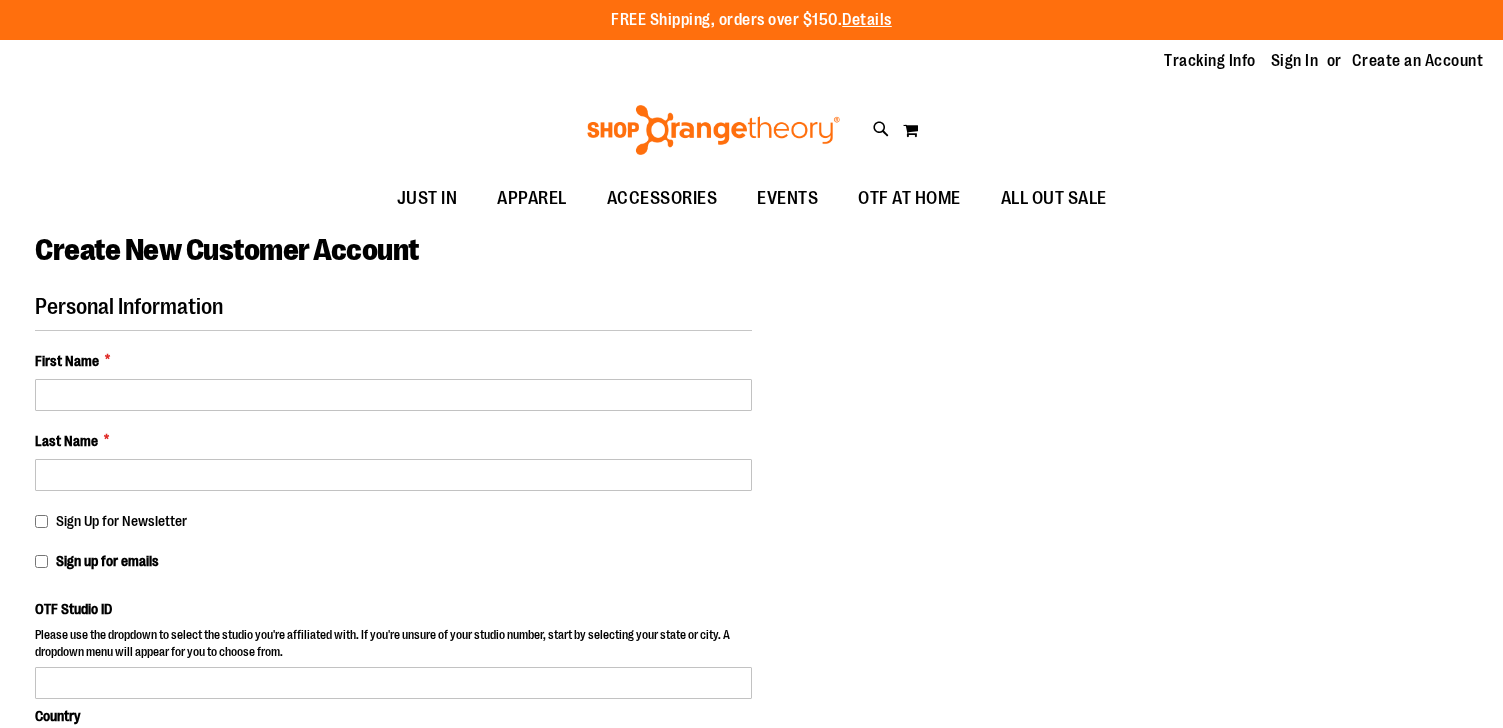 scroll, scrollTop: 0, scrollLeft: 0, axis: both 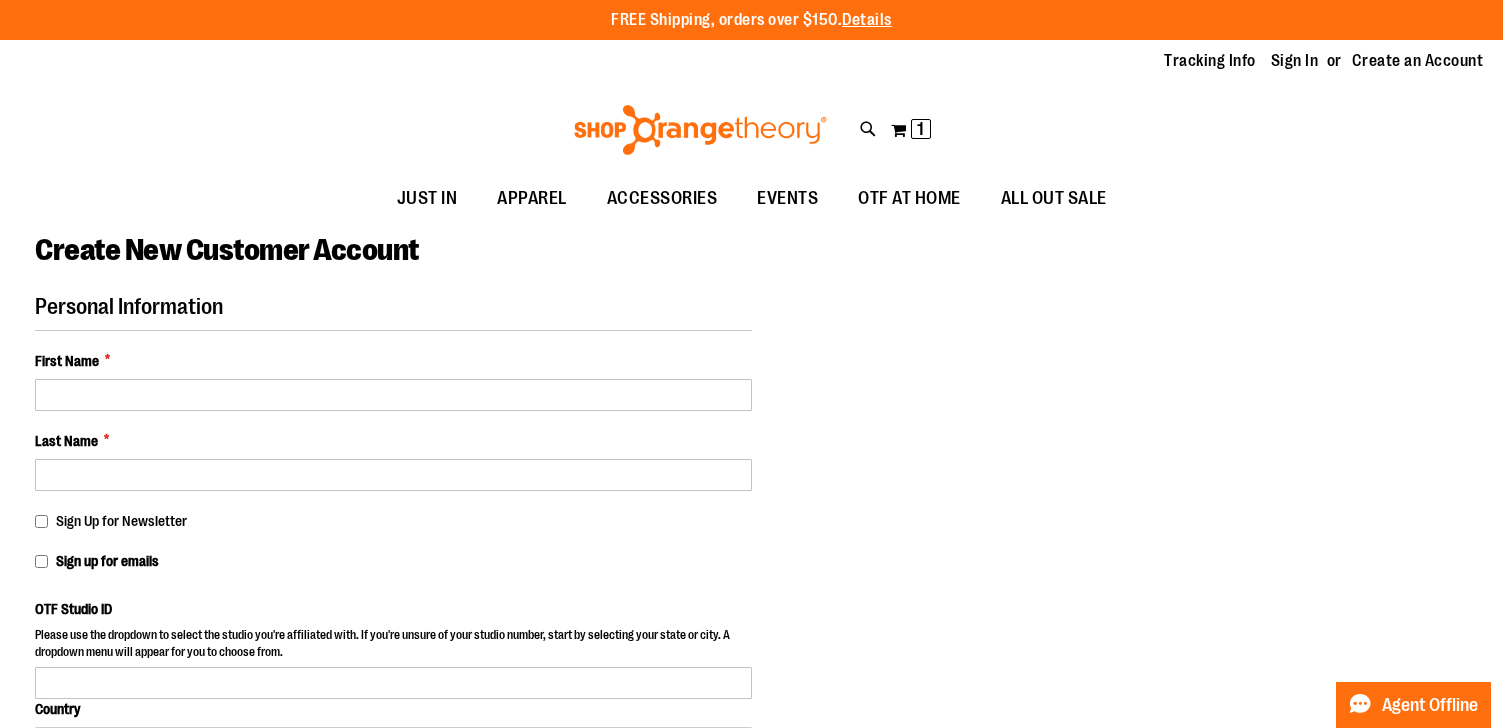 click on "Personal Information
First Name *
Last Name *
Sign Up for Newsletter
Sign up for emails
OTF Studio ID
Country
[COUNTRY]" at bounding box center (393, 621) 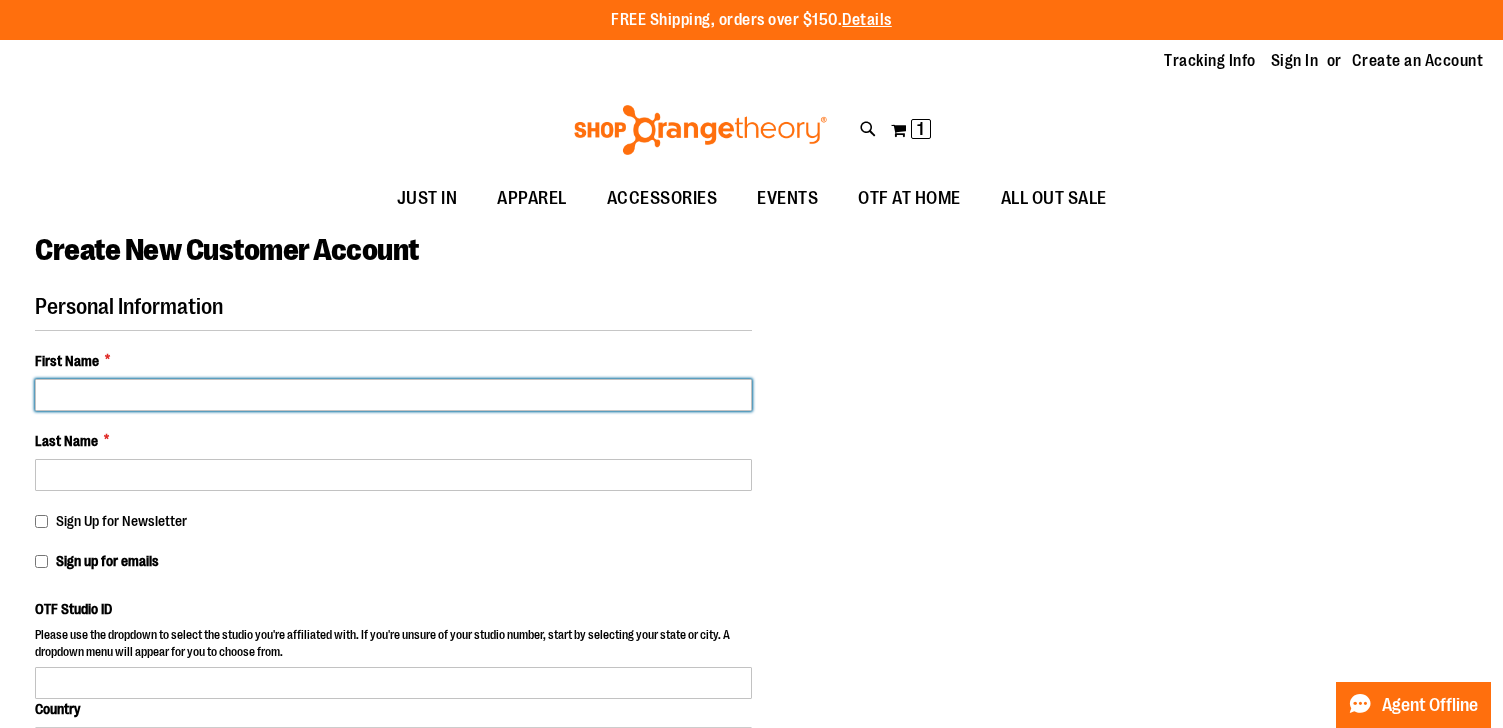 click on "First Name *" at bounding box center (393, 395) 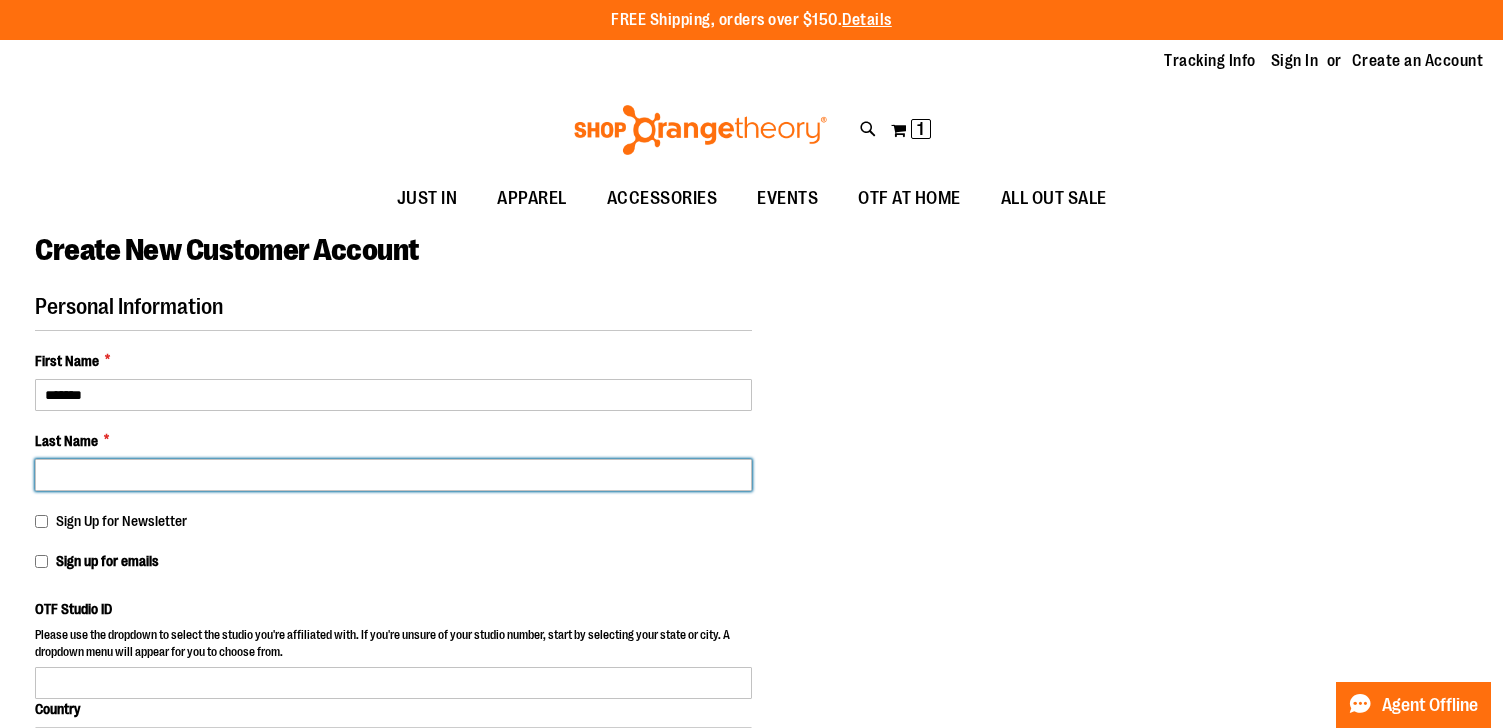 type on "********" 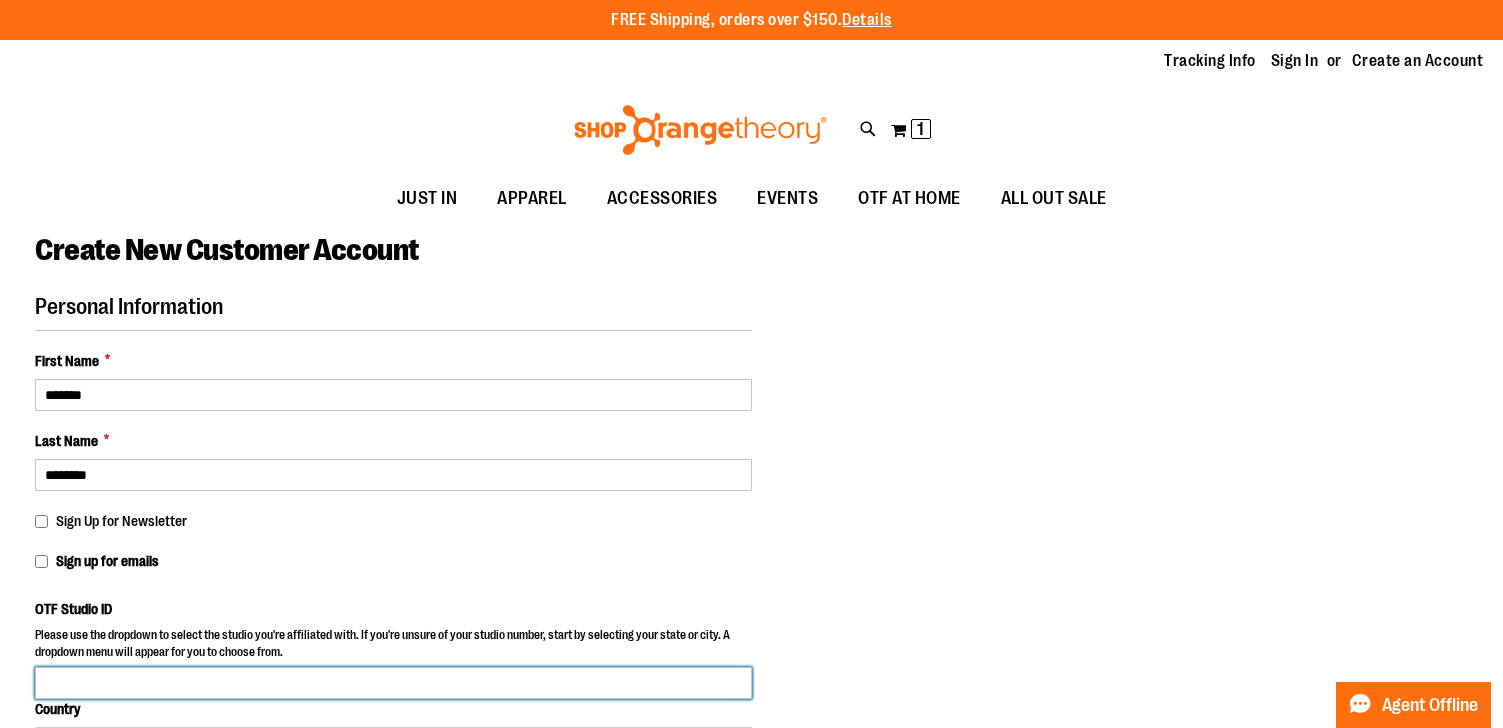 type on "**********" 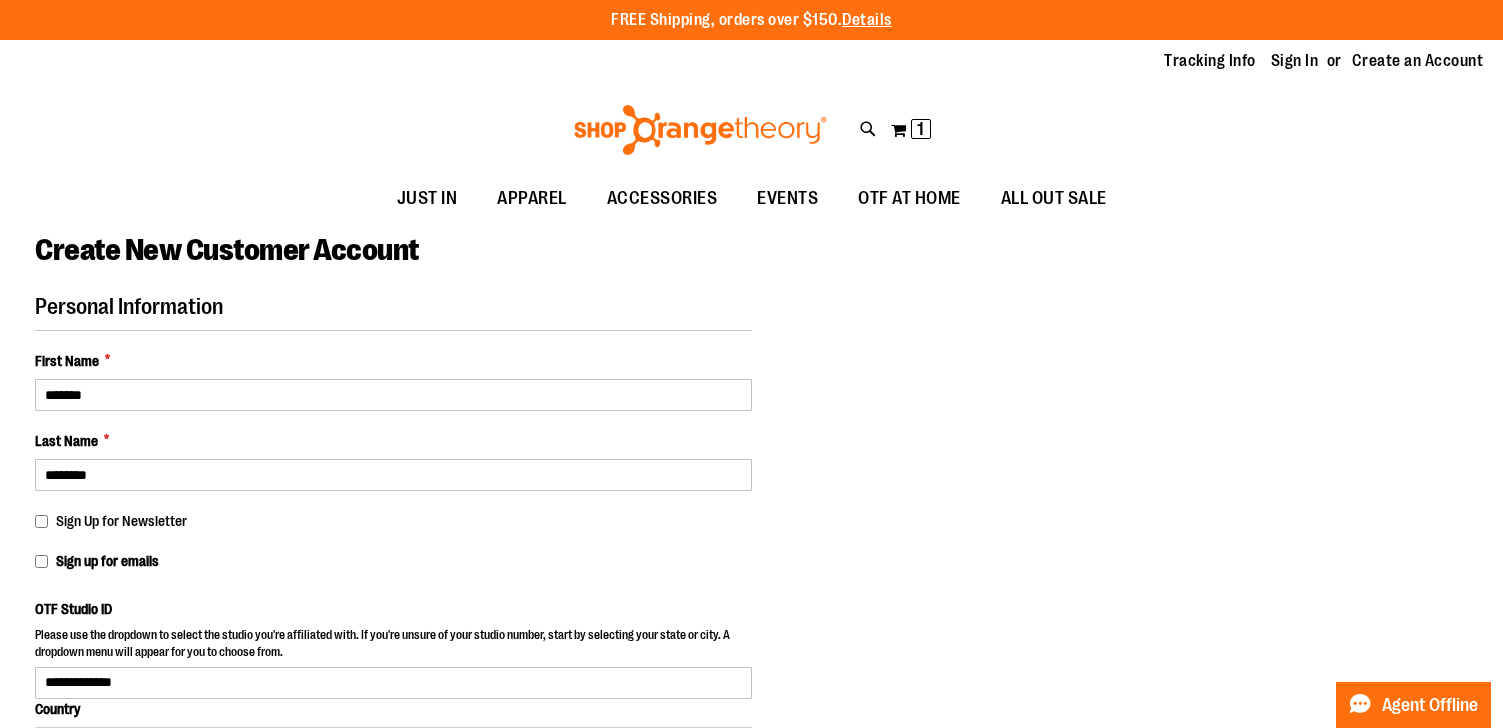 select on "********" 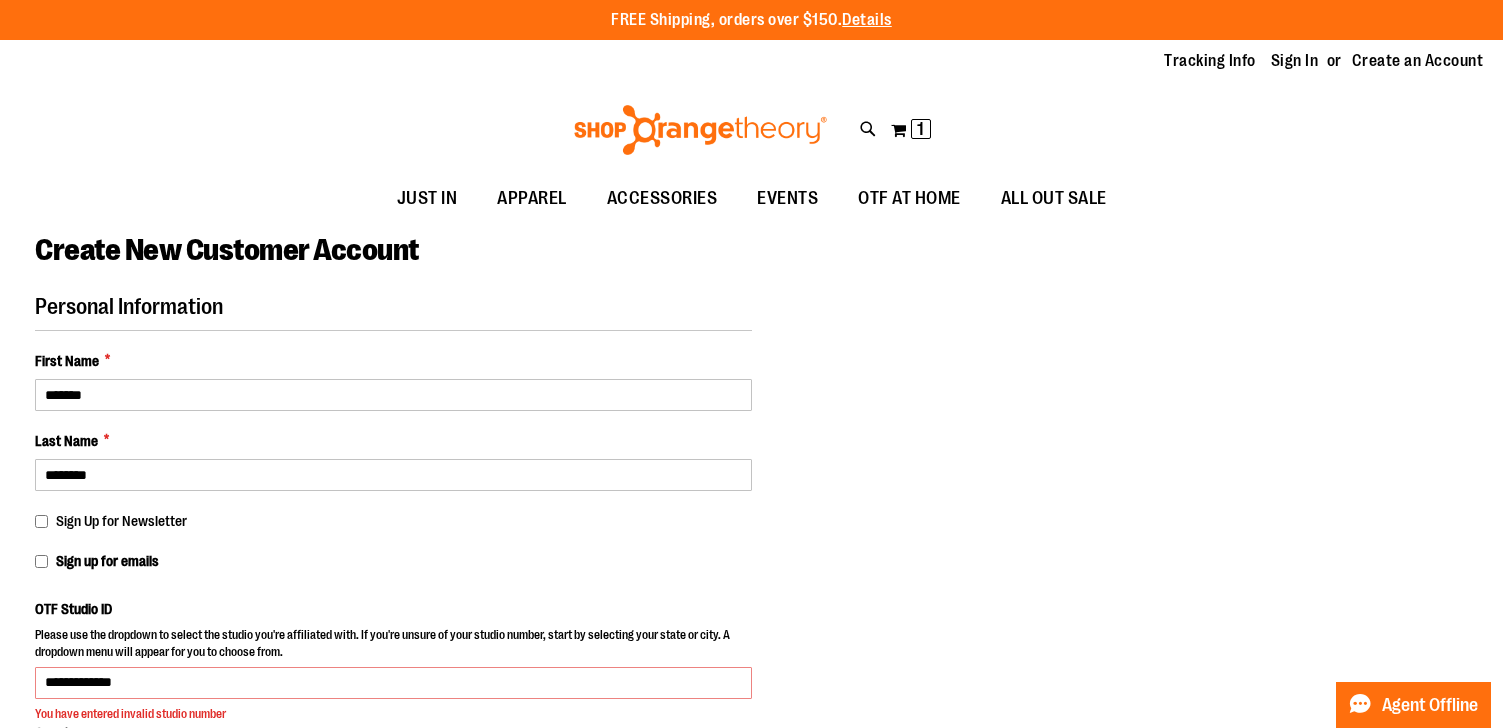click on "Sign up for emails" at bounding box center [393, 565] 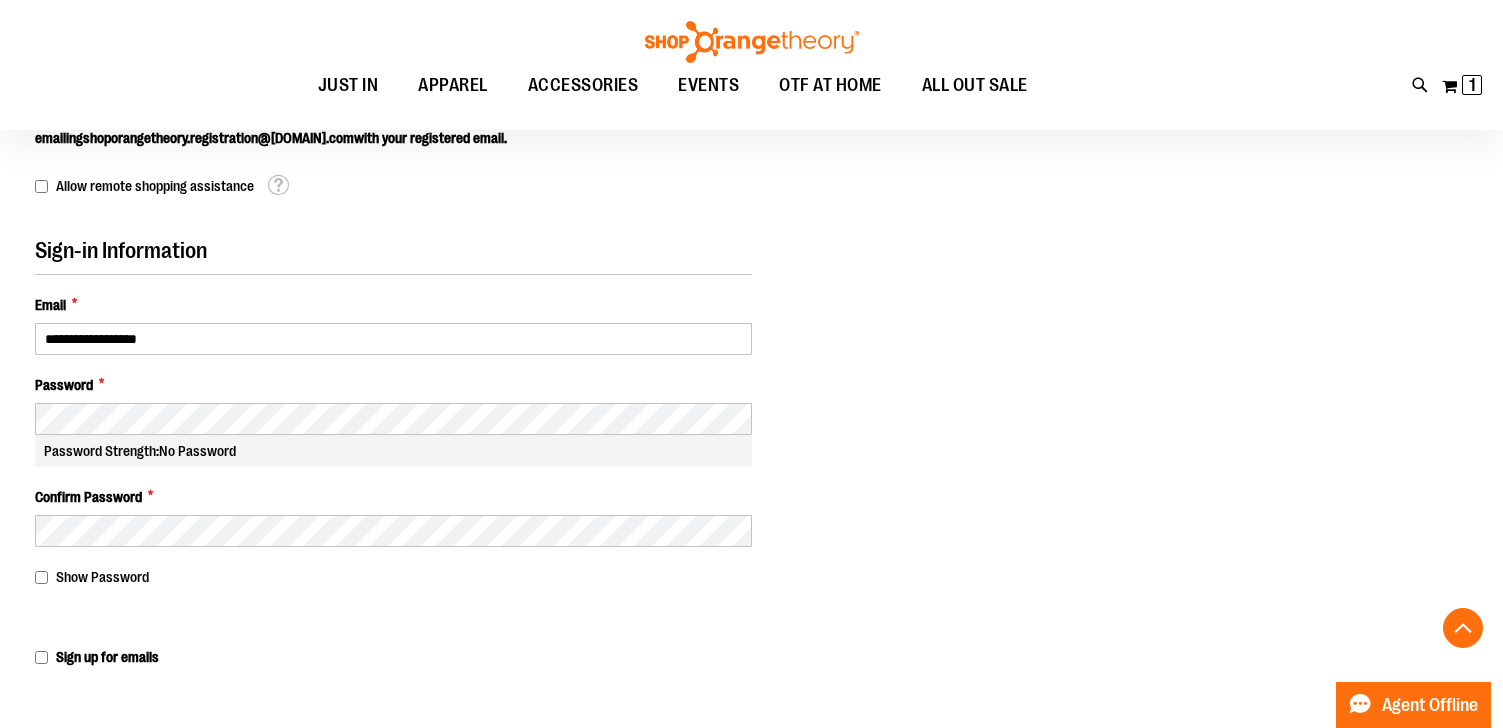 scroll, scrollTop: 719, scrollLeft: 0, axis: vertical 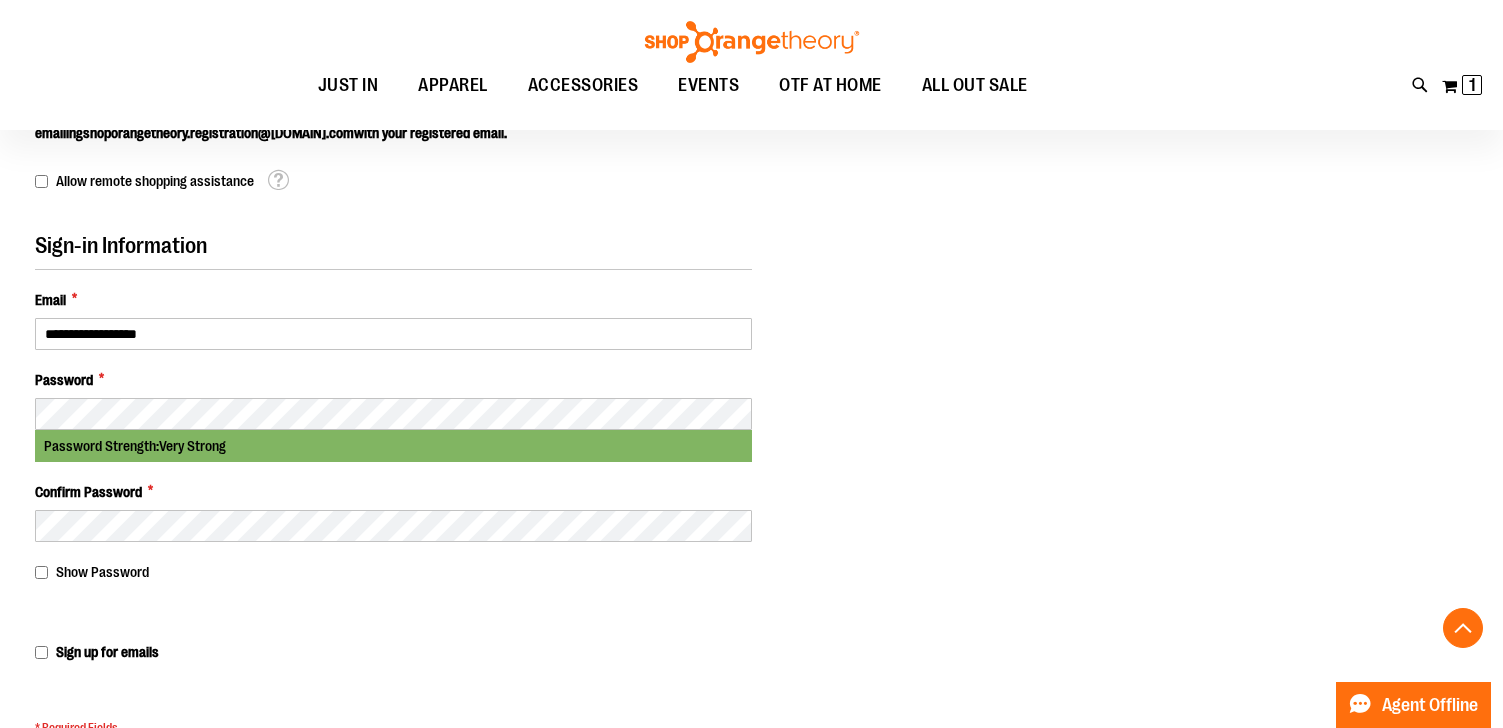 click on "Personal Information
First Name *
*******
Last Name *
********
Sign Up for Newsletter
Sign up for emails
OTF Studio ID
**" at bounding box center (751, 221) 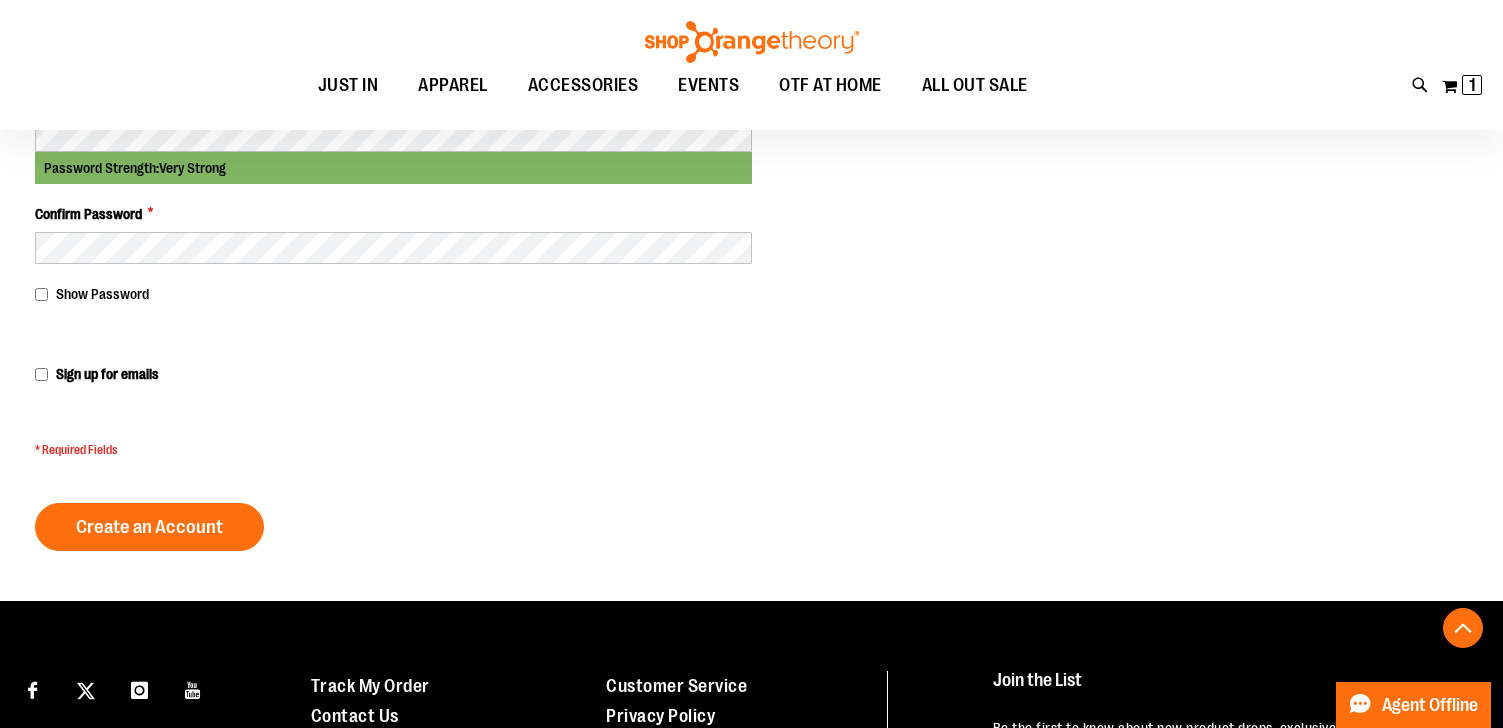 scroll, scrollTop: 1039, scrollLeft: 0, axis: vertical 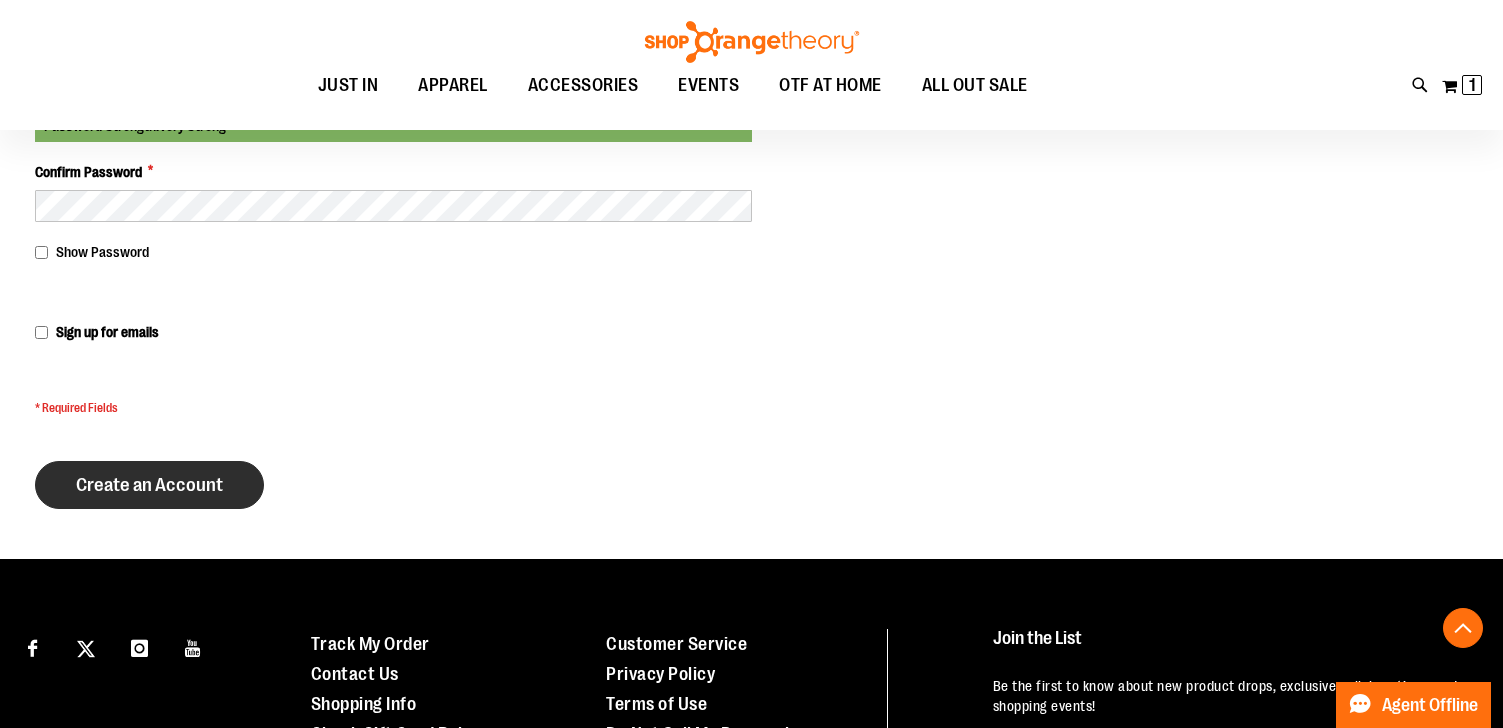 click on "Create an Account" at bounding box center [149, 485] 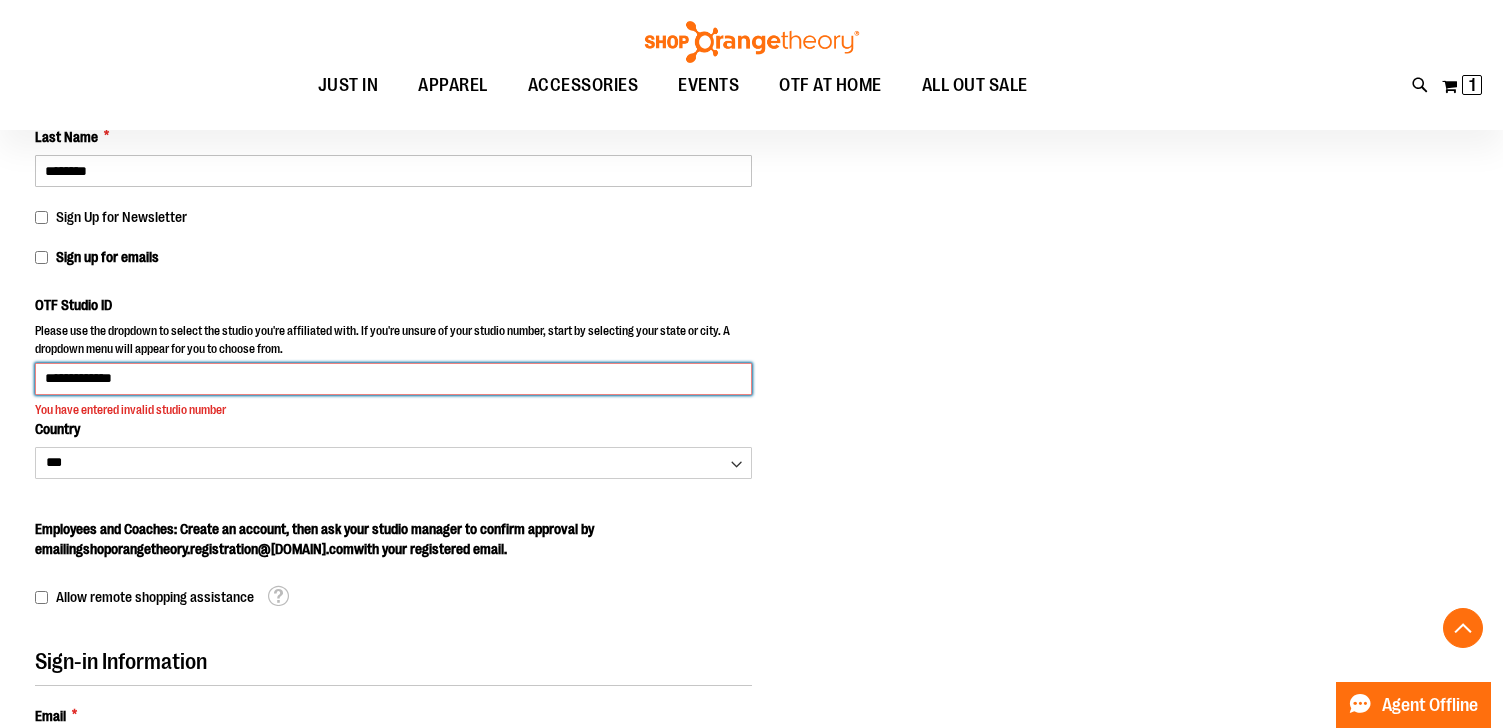 scroll, scrollTop: 302, scrollLeft: 0, axis: vertical 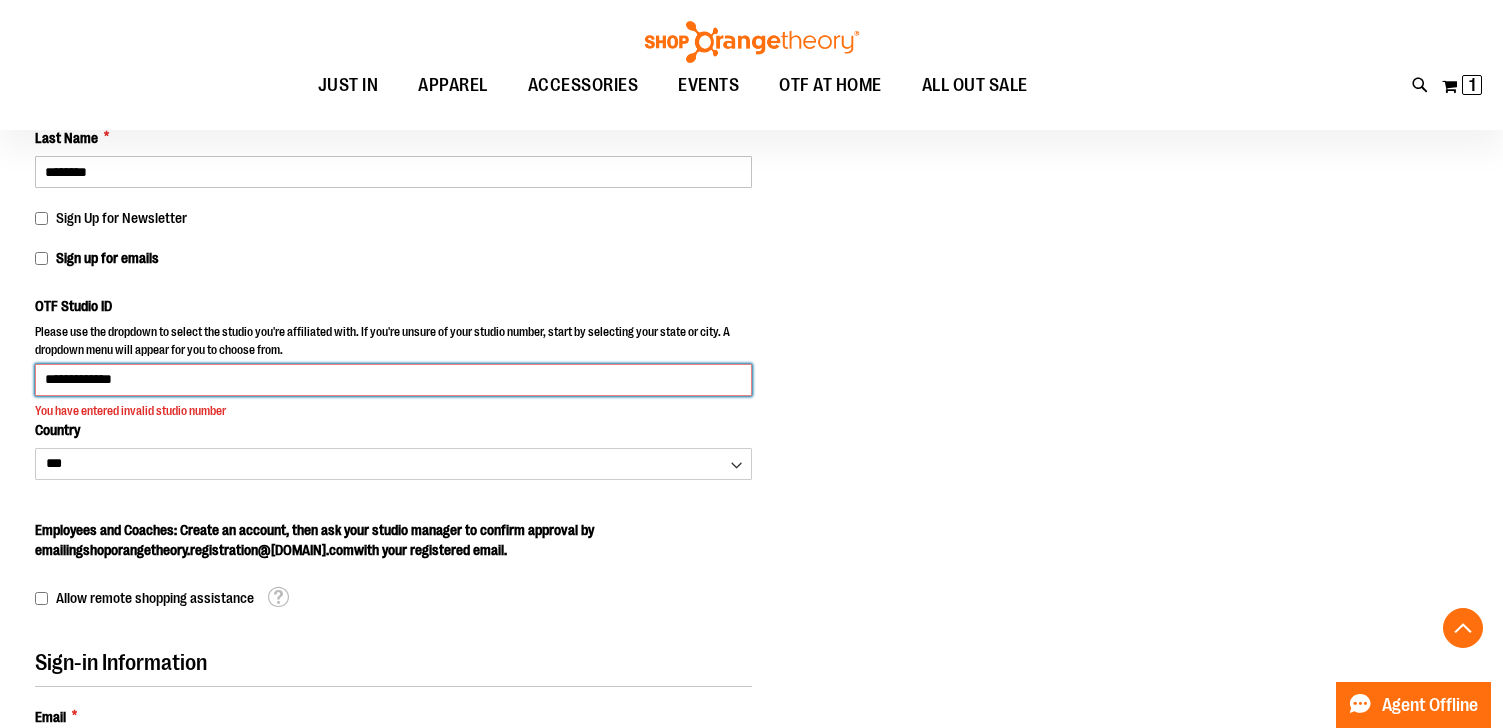 drag, startPoint x: 140, startPoint y: 380, endPoint x: 31, endPoint y: 366, distance: 109.89541 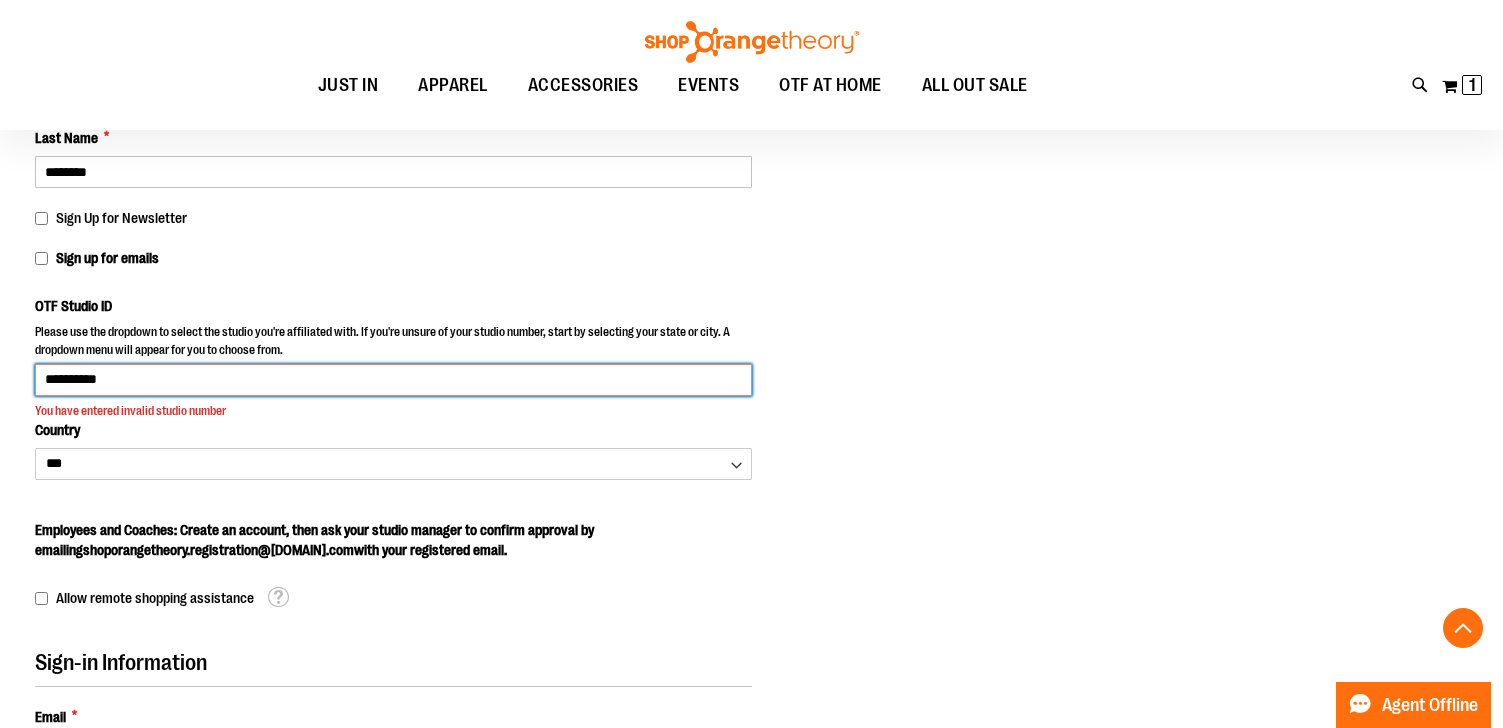 click on "Create an Account" at bounding box center [149, 1222] 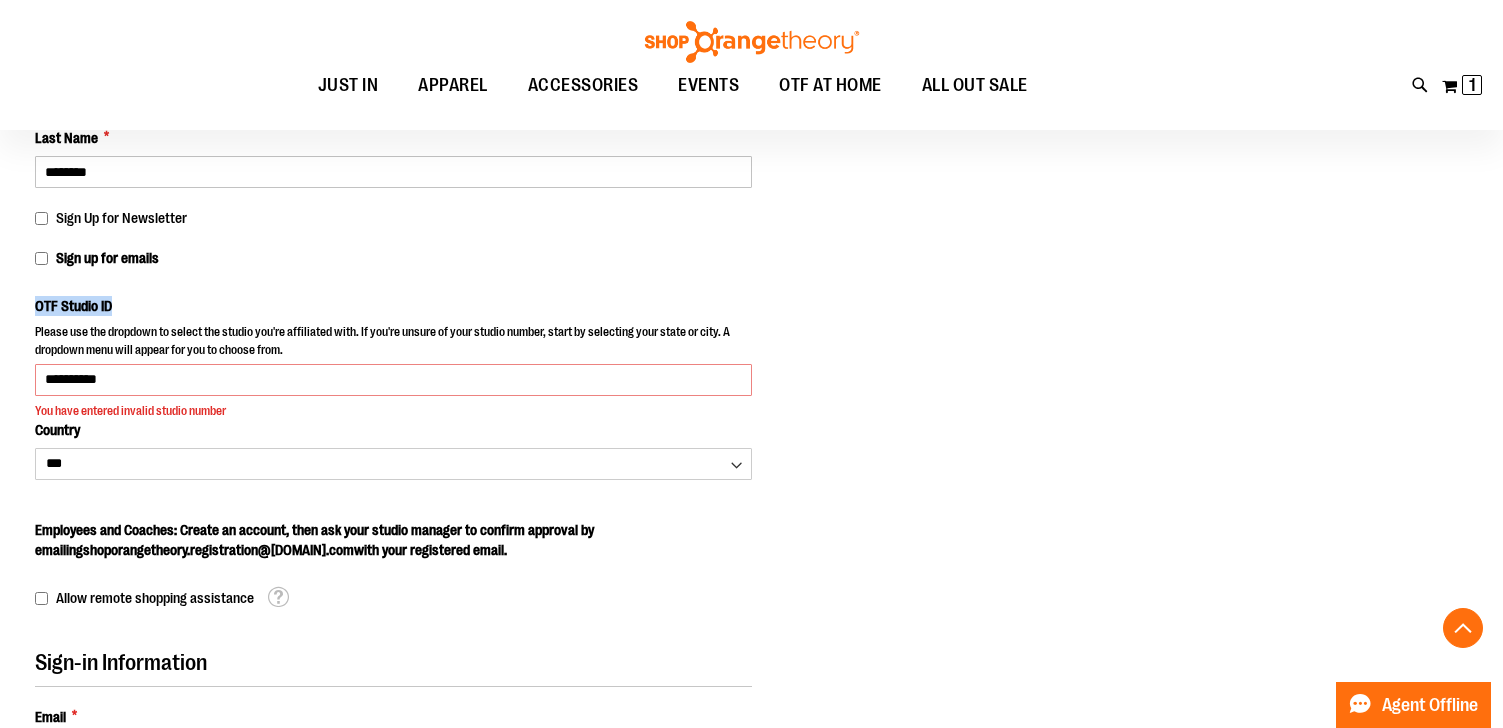 drag, startPoint x: 123, startPoint y: 308, endPoint x: 35, endPoint y: 305, distance: 88.051125 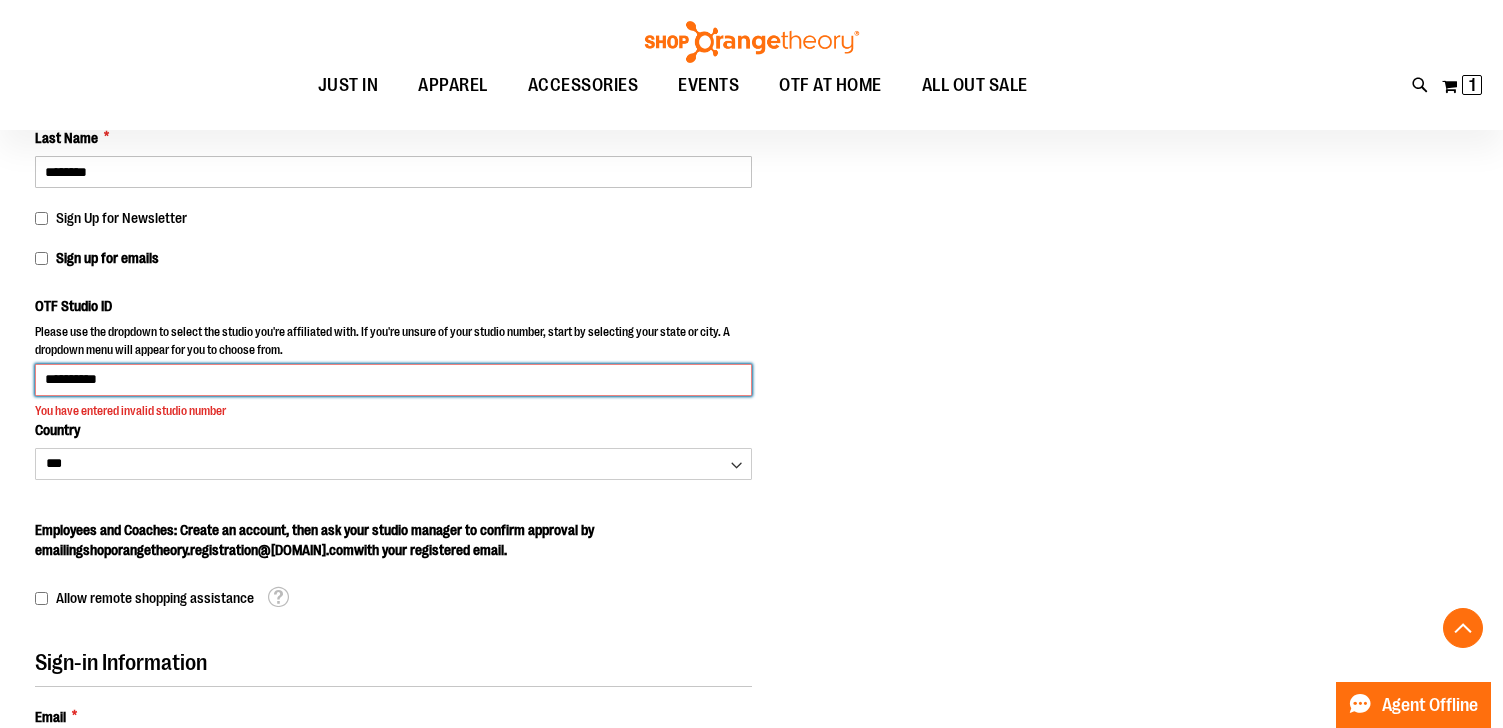 click on "**********" at bounding box center [393, 380] 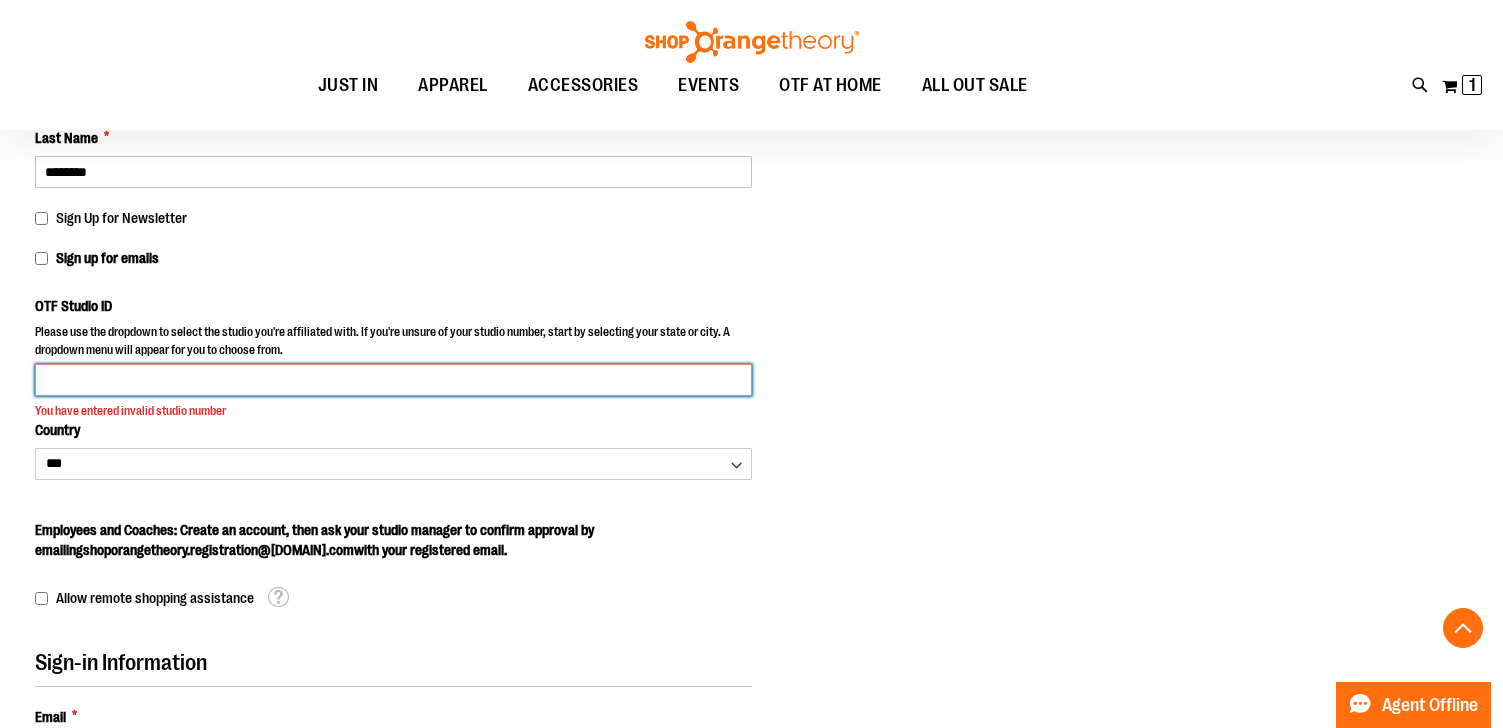paste on "****" 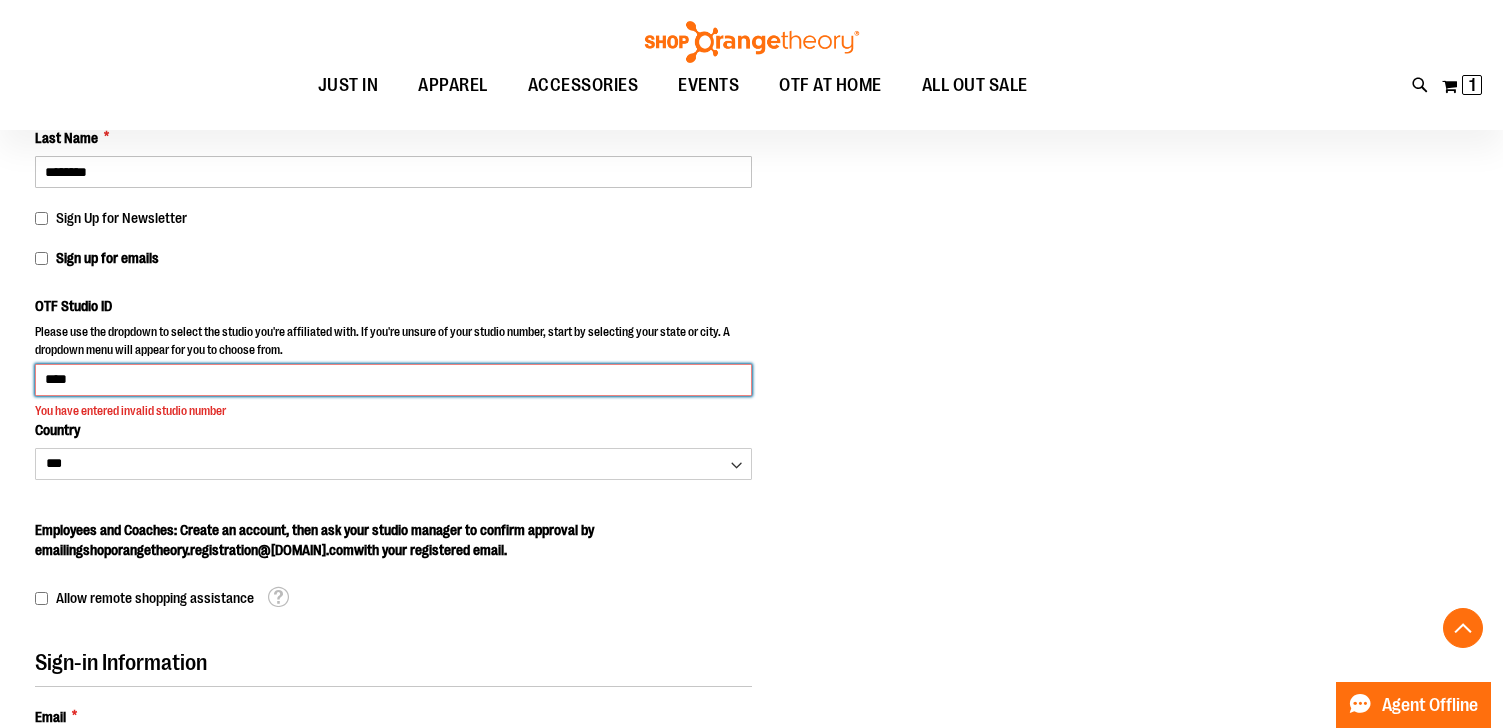 type on "****" 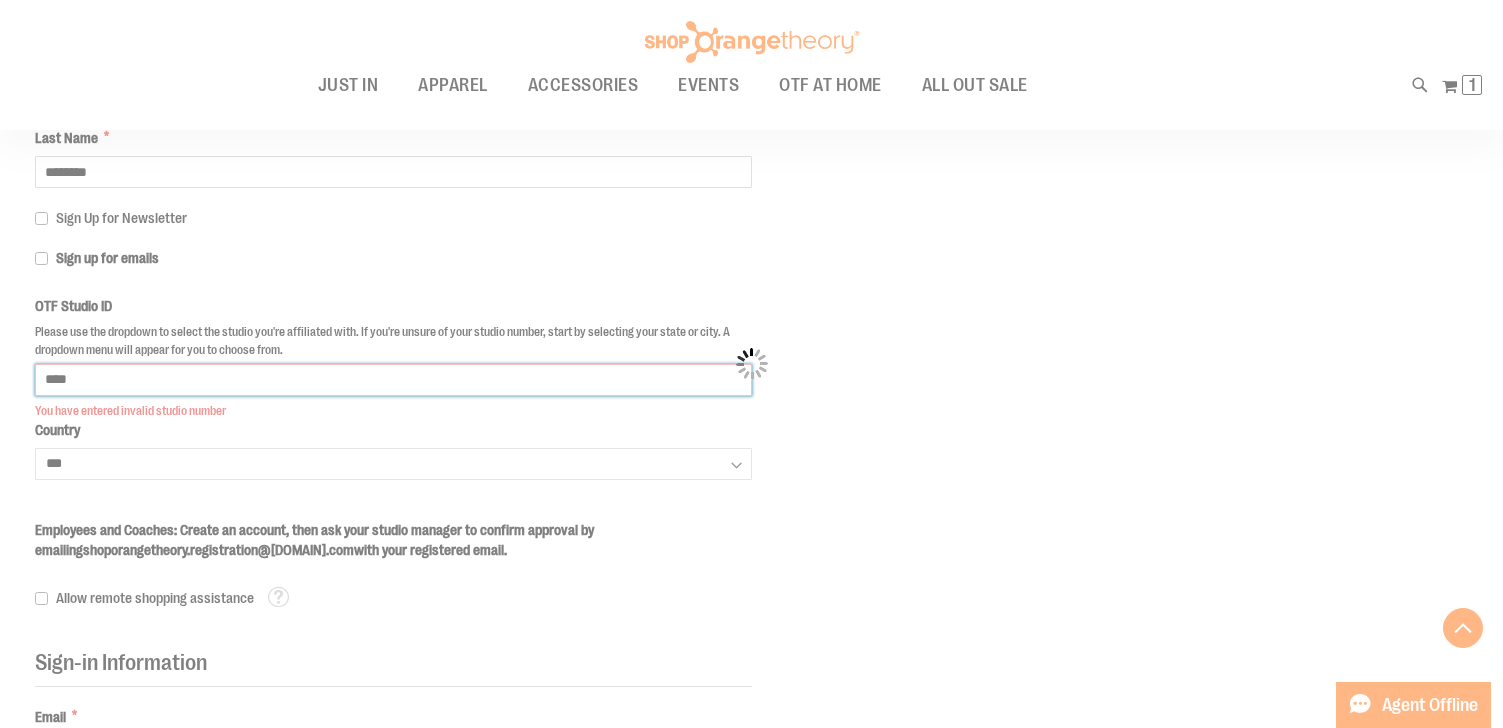 select on "********" 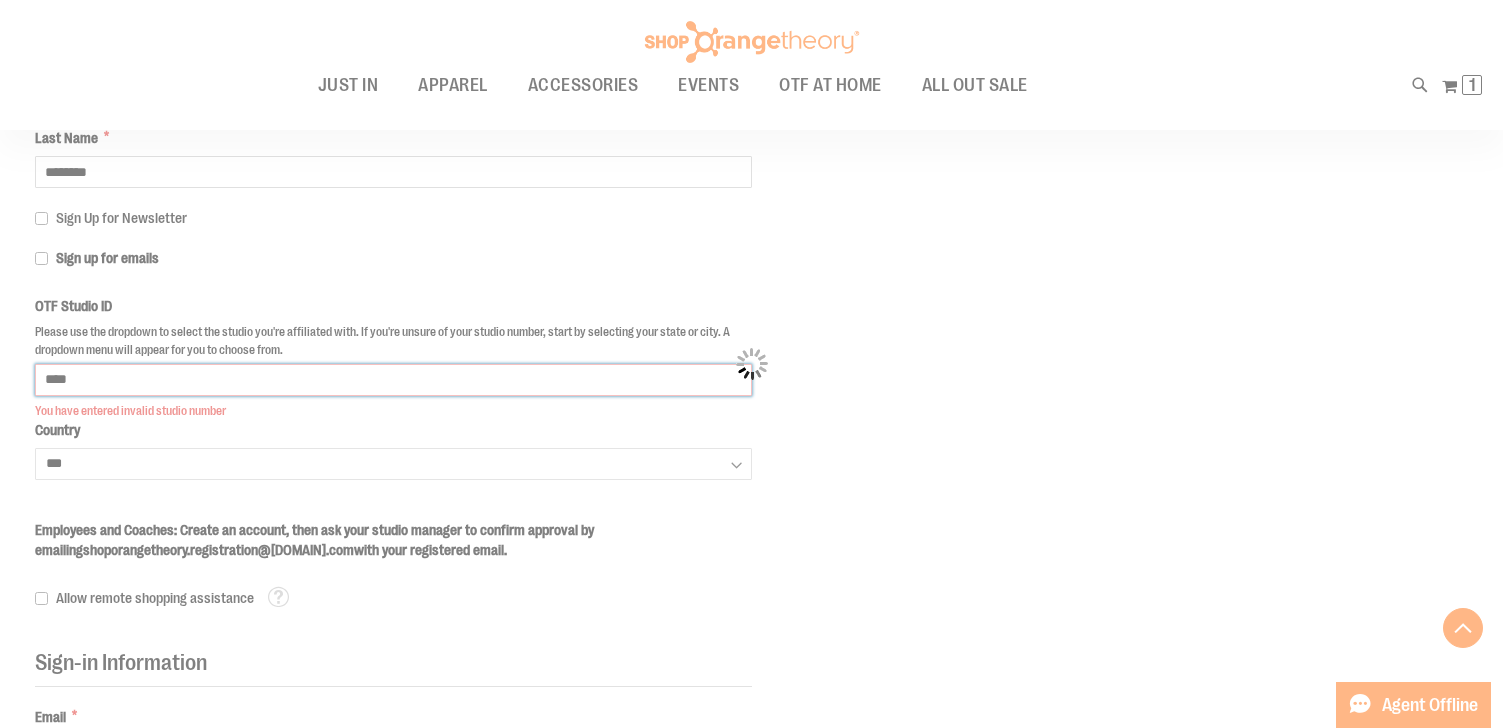 select on "********" 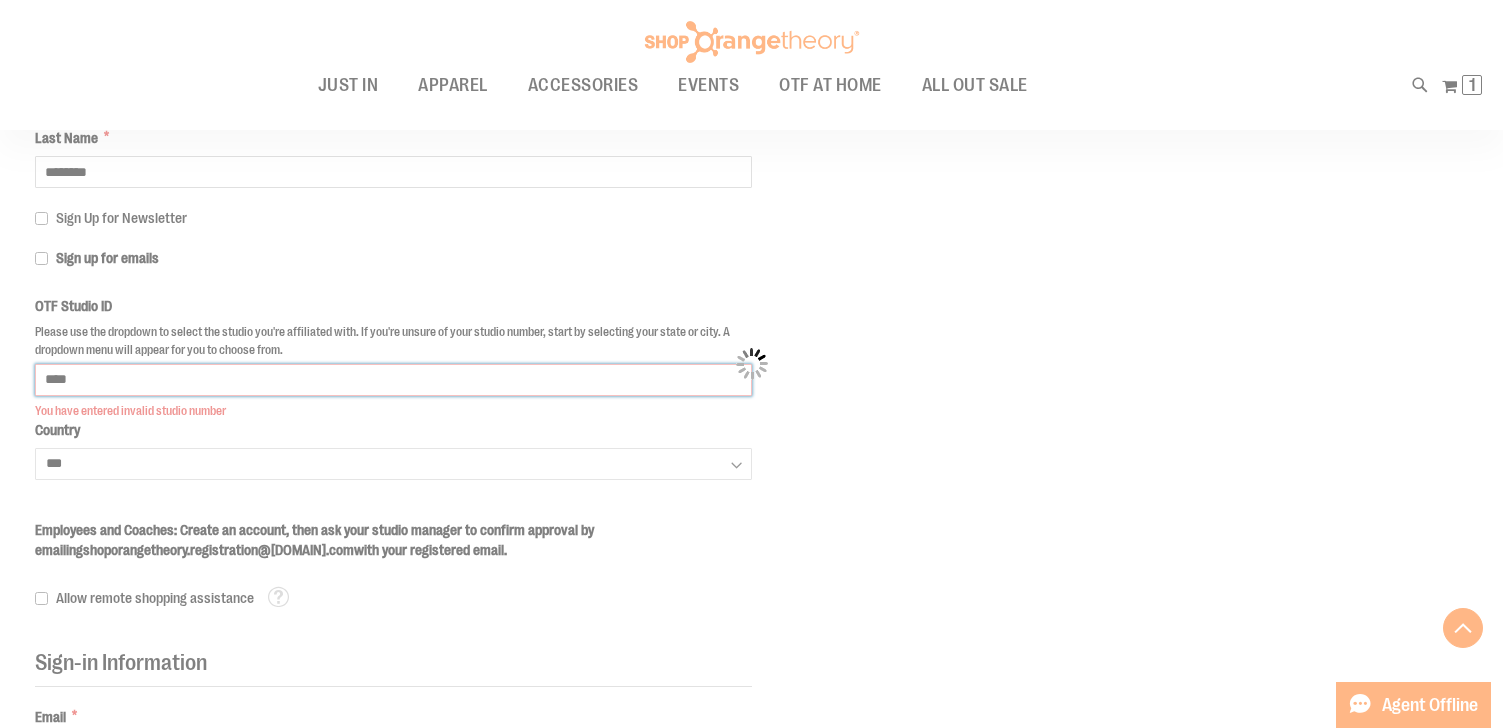 select on "****" 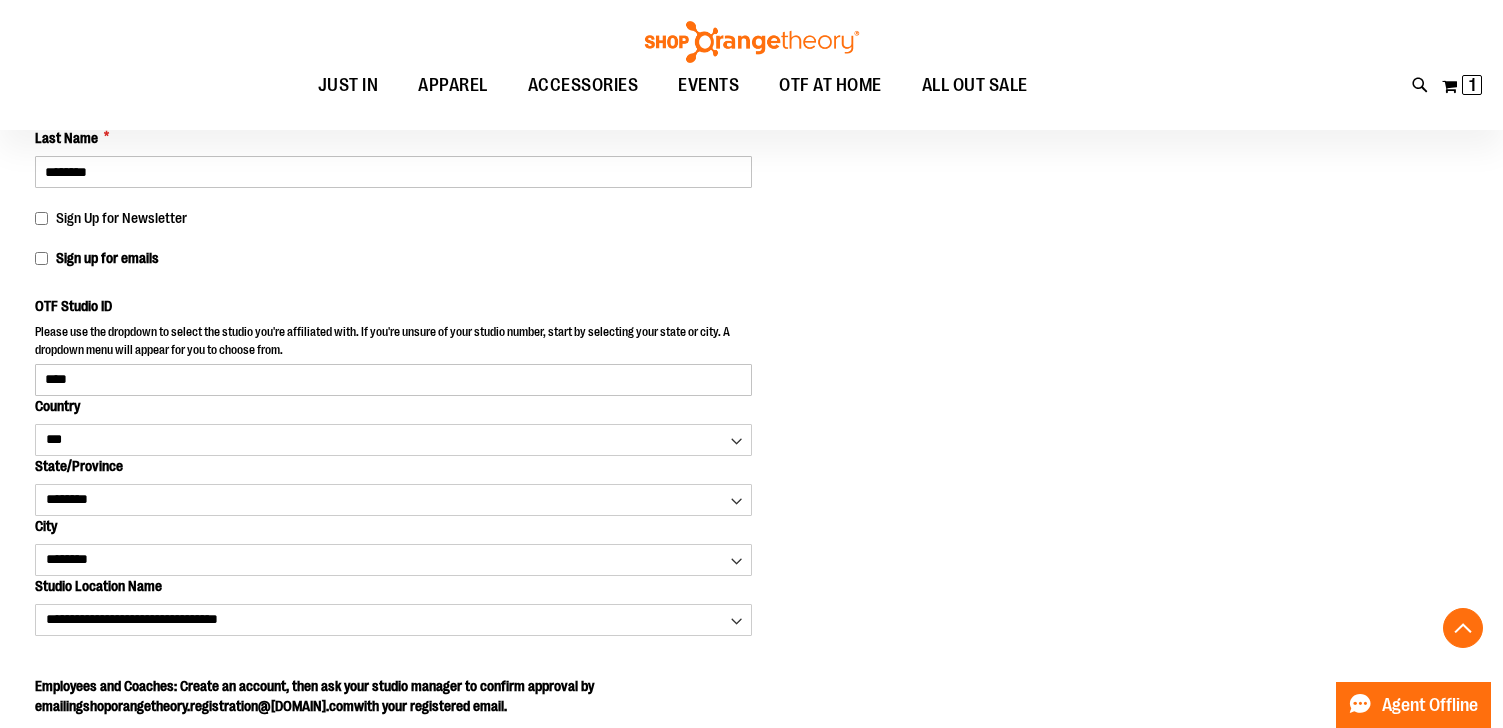 click on "Personal Information
First Name *
*******
Last Name *
********
Sign Up for Newsletter
Sign up for emails
OTF Studio ID
**** ***" at bounding box center [751, 716] 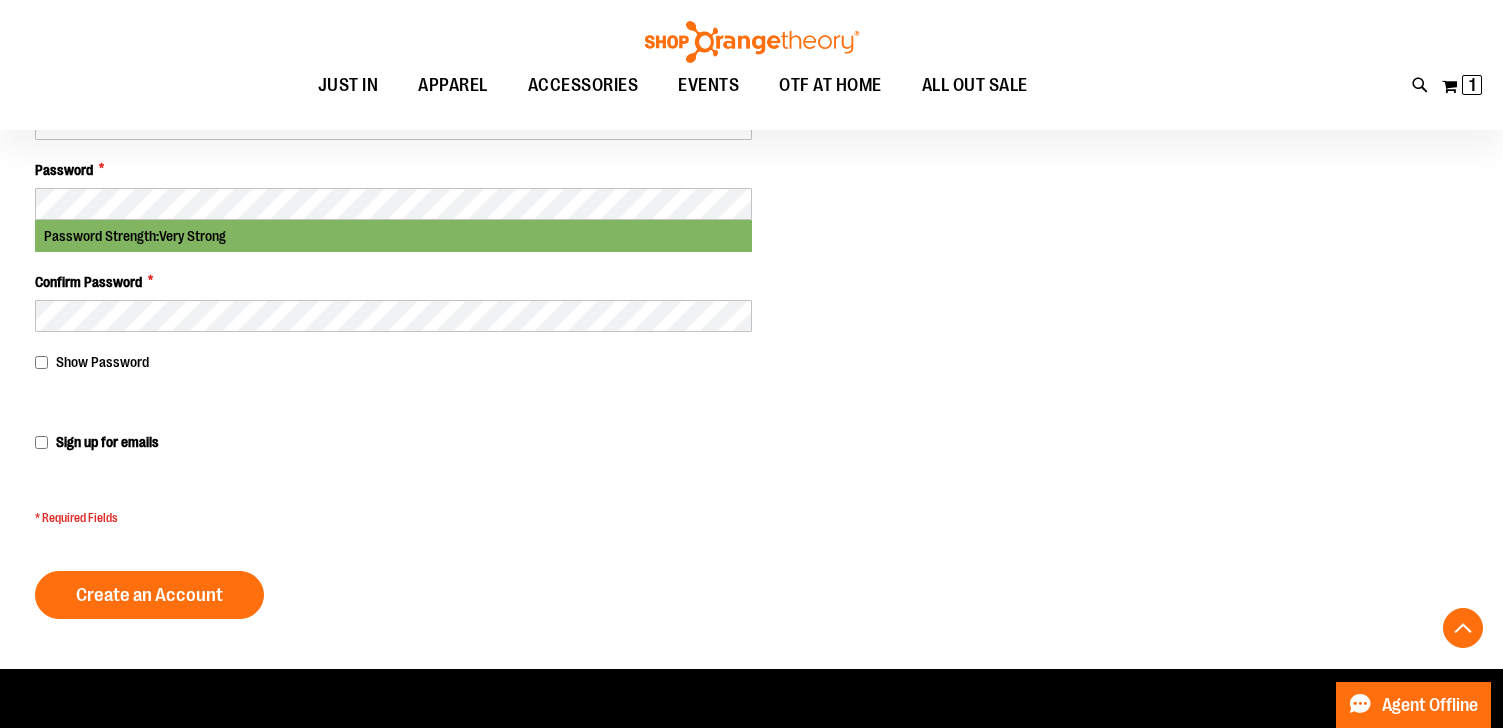 scroll, scrollTop: 1142, scrollLeft: 0, axis: vertical 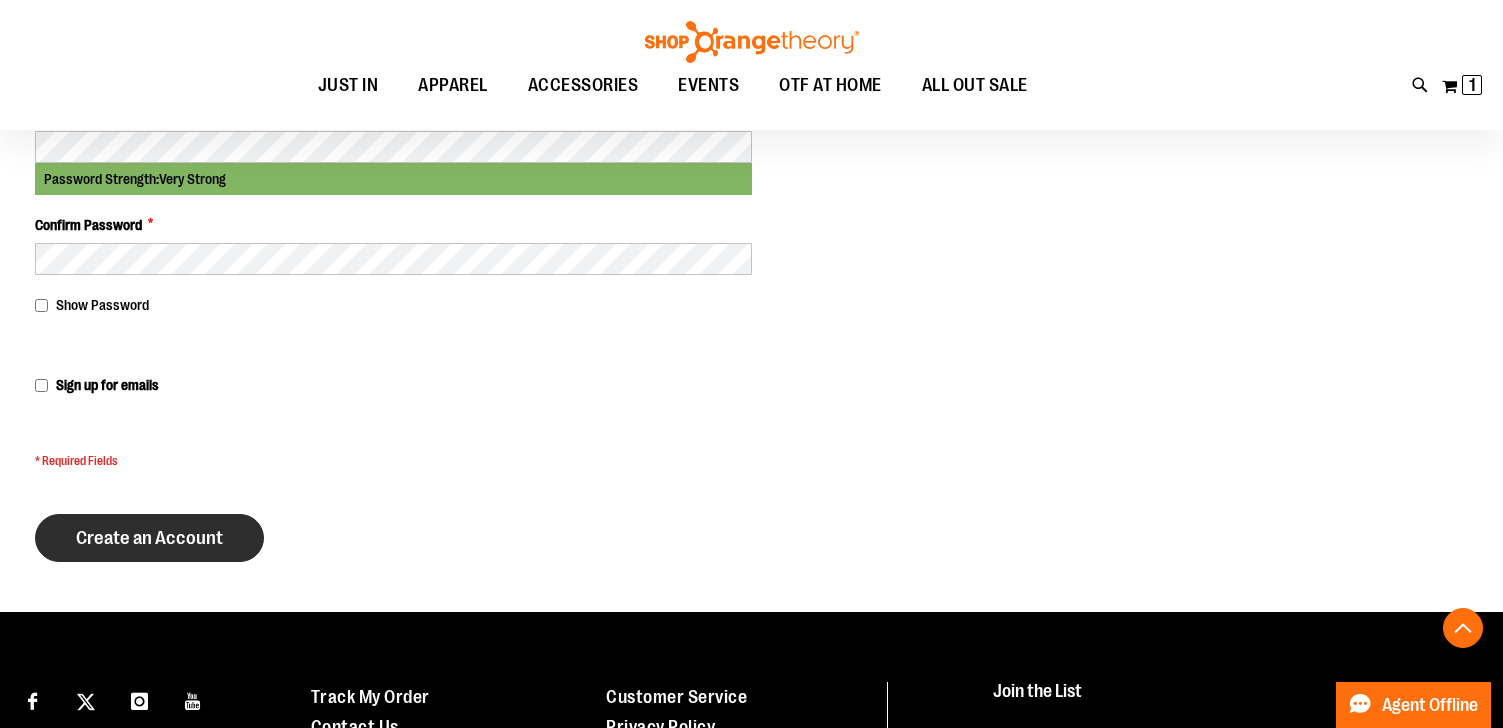 click on "Create an Account" at bounding box center (149, 538) 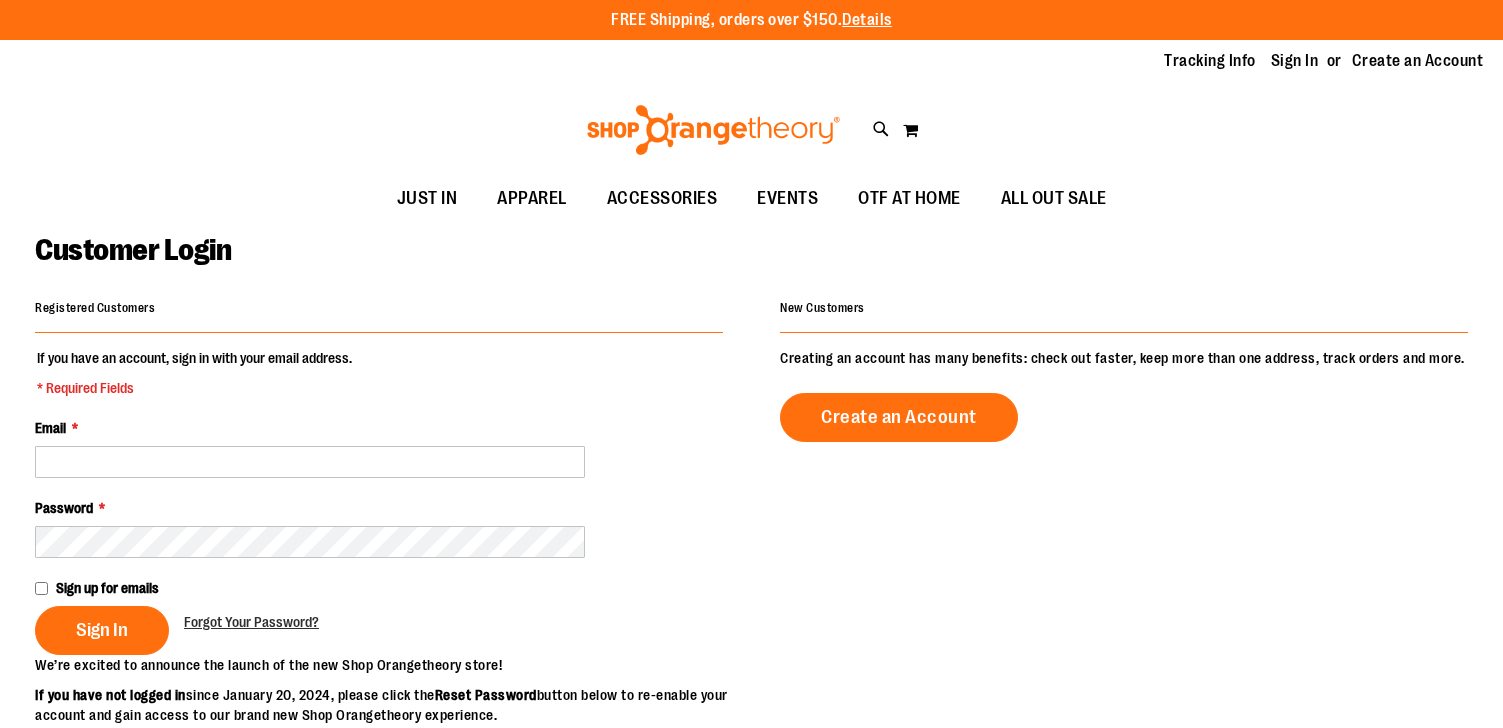 scroll, scrollTop: 0, scrollLeft: 0, axis: both 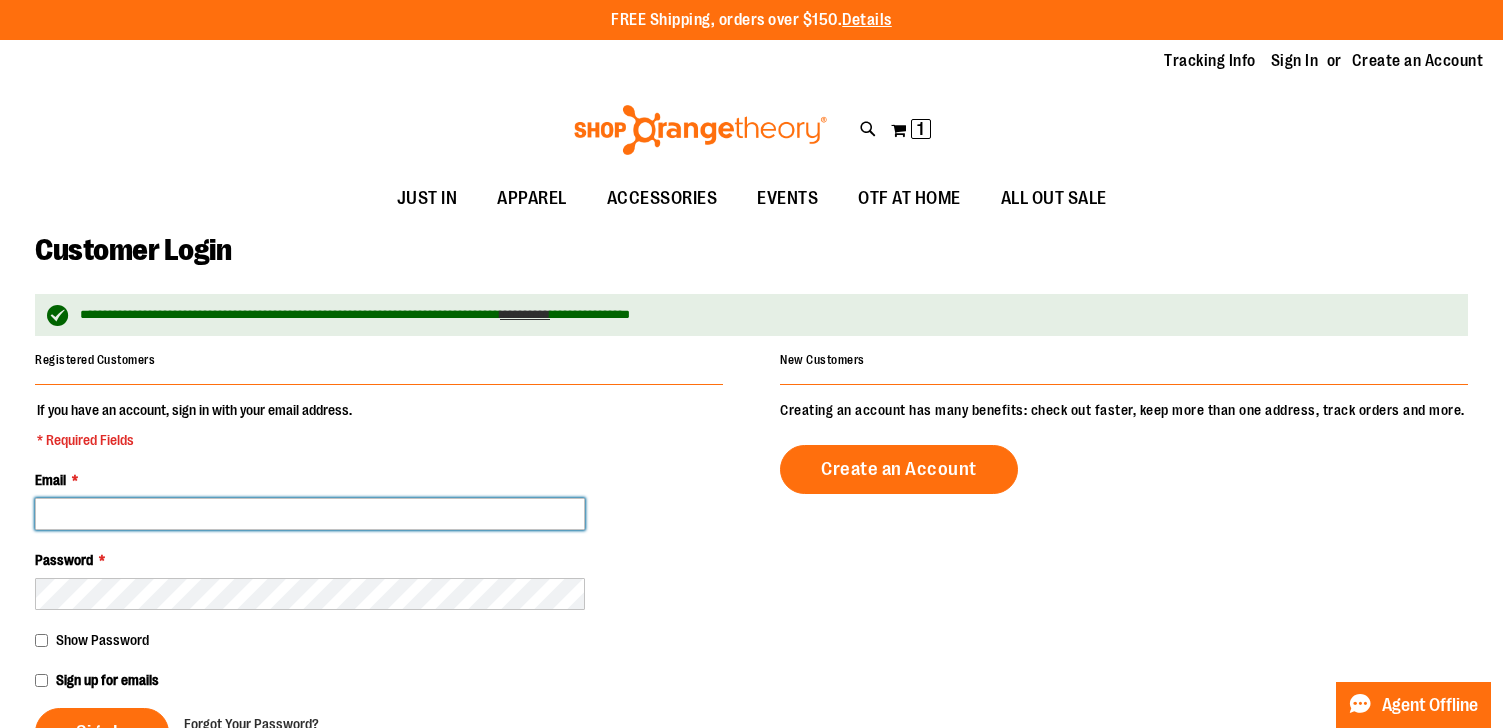 type on "****" 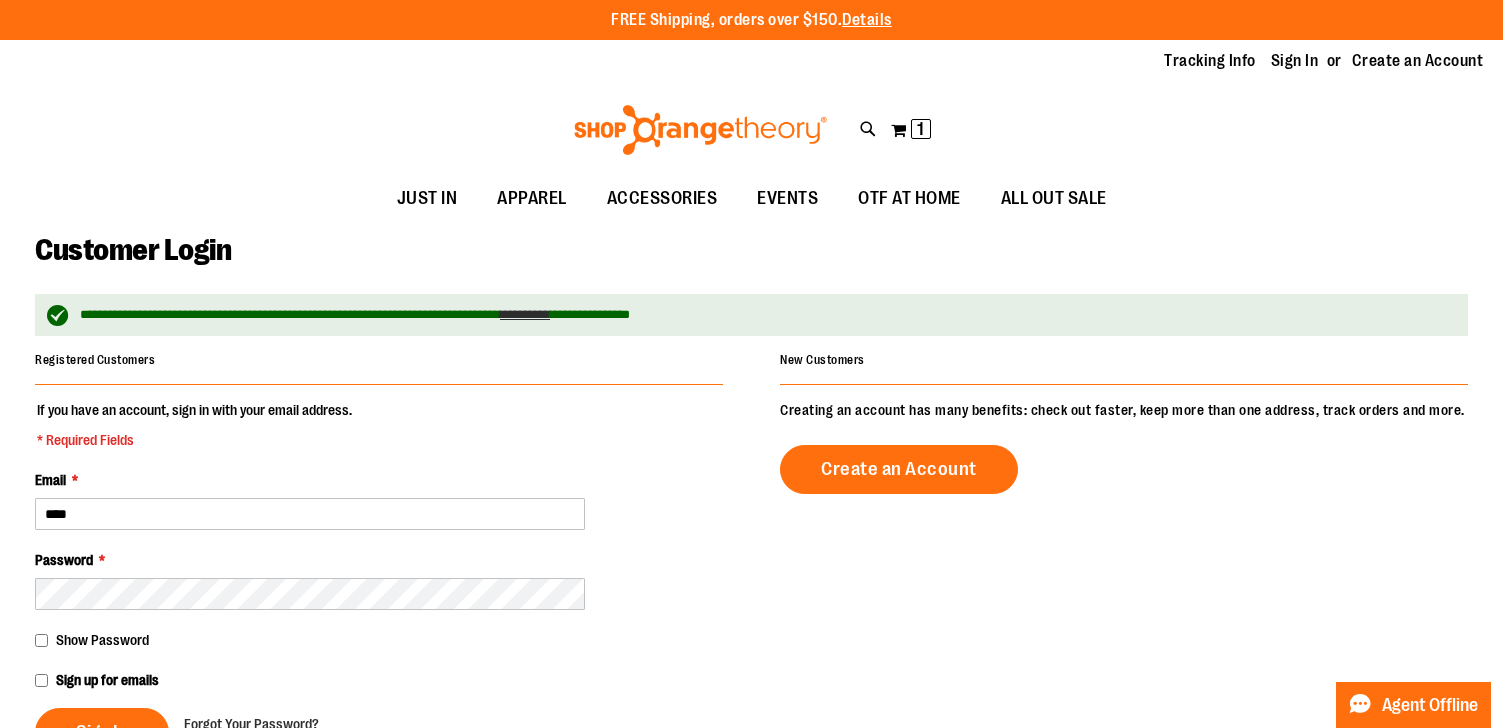 type on "**********" 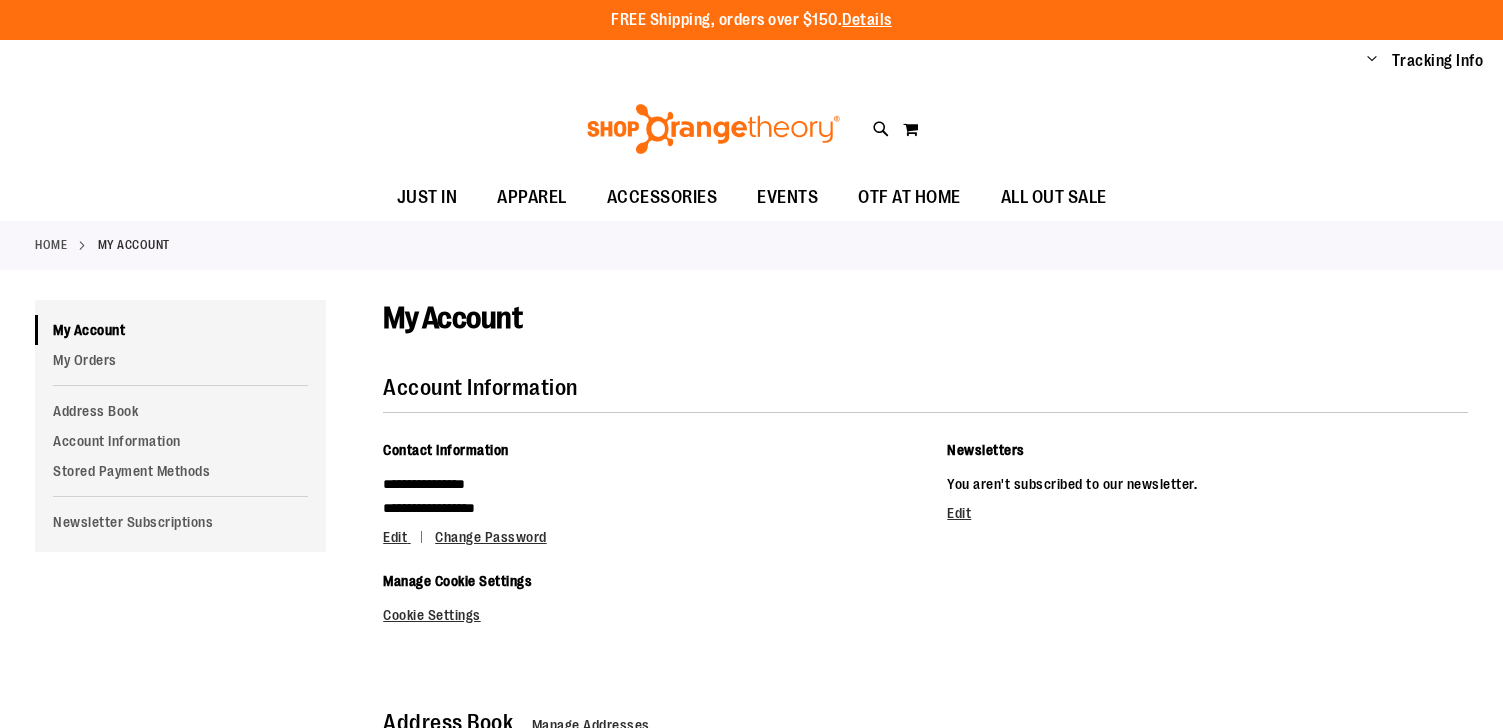 scroll, scrollTop: 0, scrollLeft: 0, axis: both 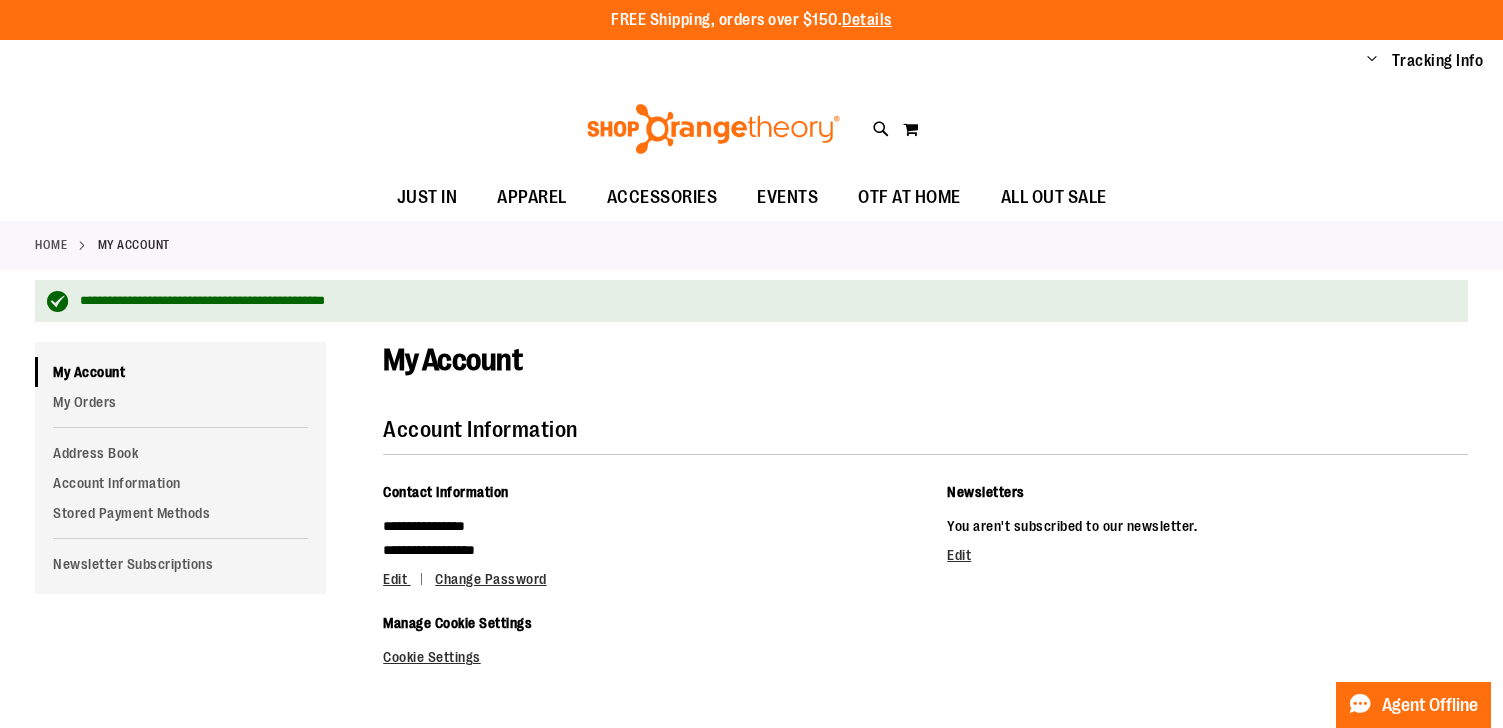 type on "**********" 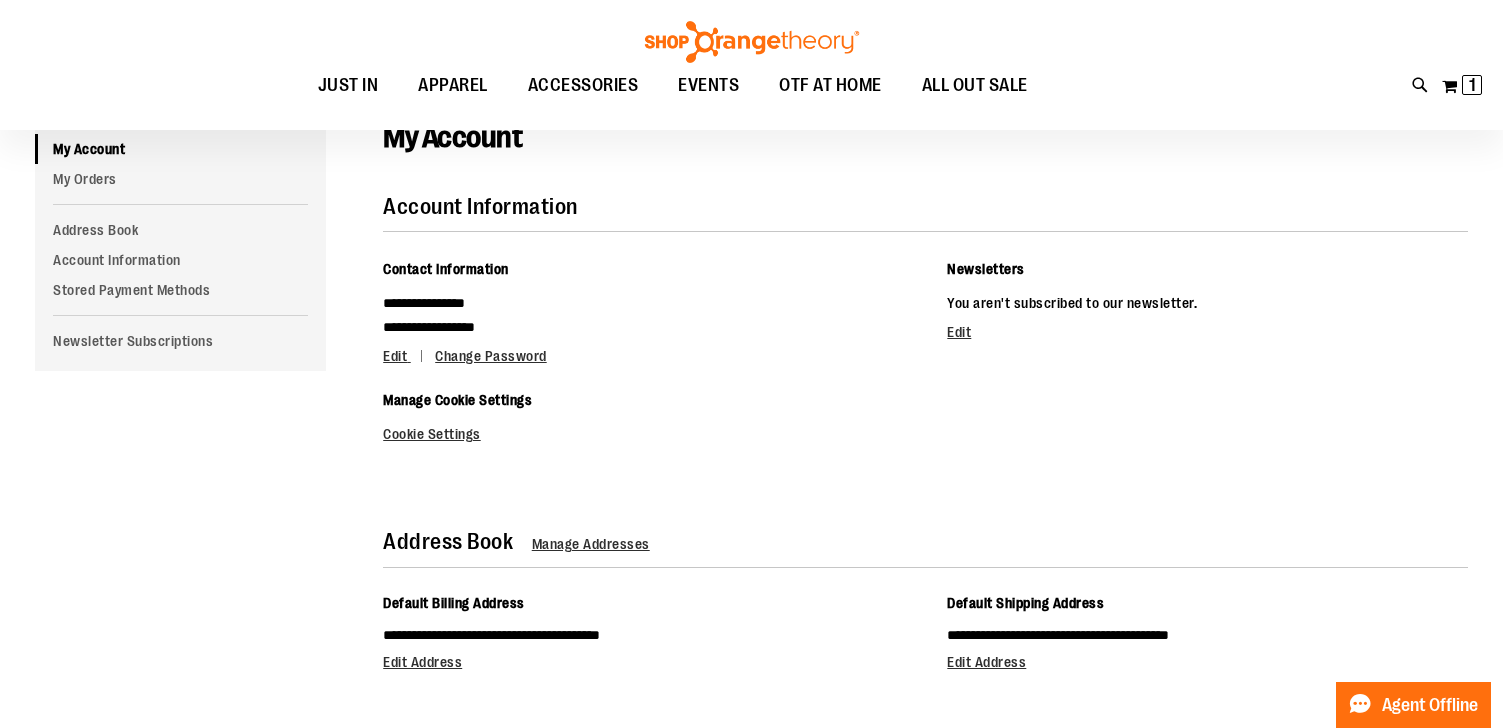 scroll, scrollTop: 239, scrollLeft: 0, axis: vertical 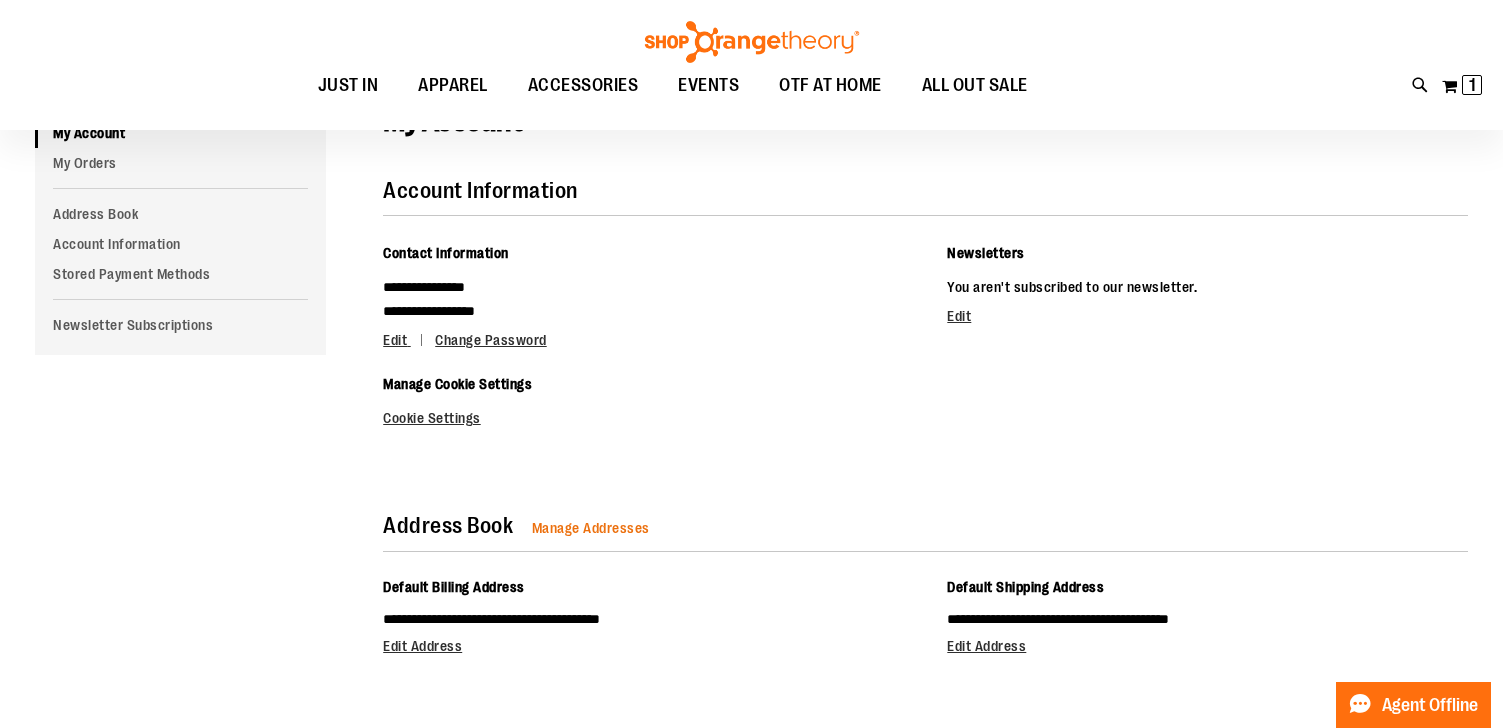click on "Manage Addresses" at bounding box center [591, 528] 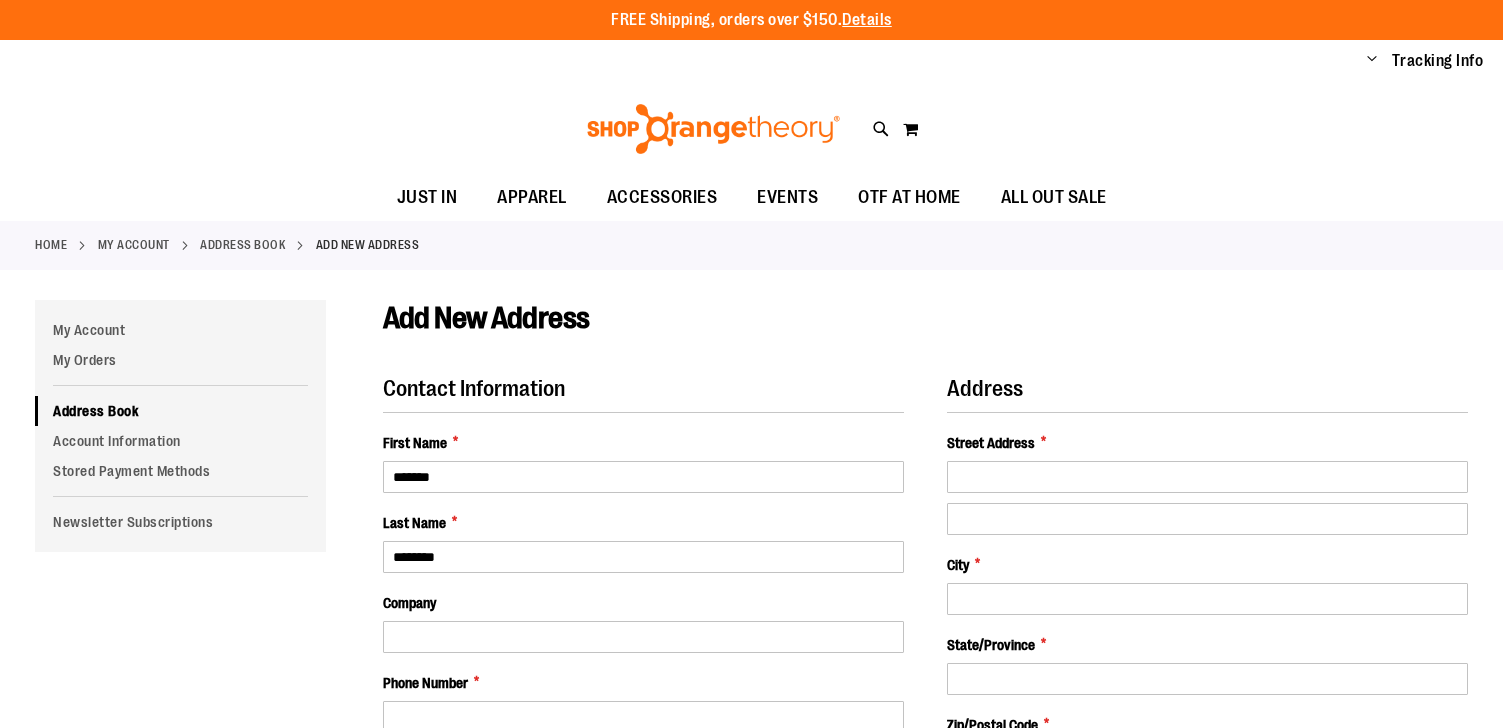 scroll, scrollTop: 0, scrollLeft: 0, axis: both 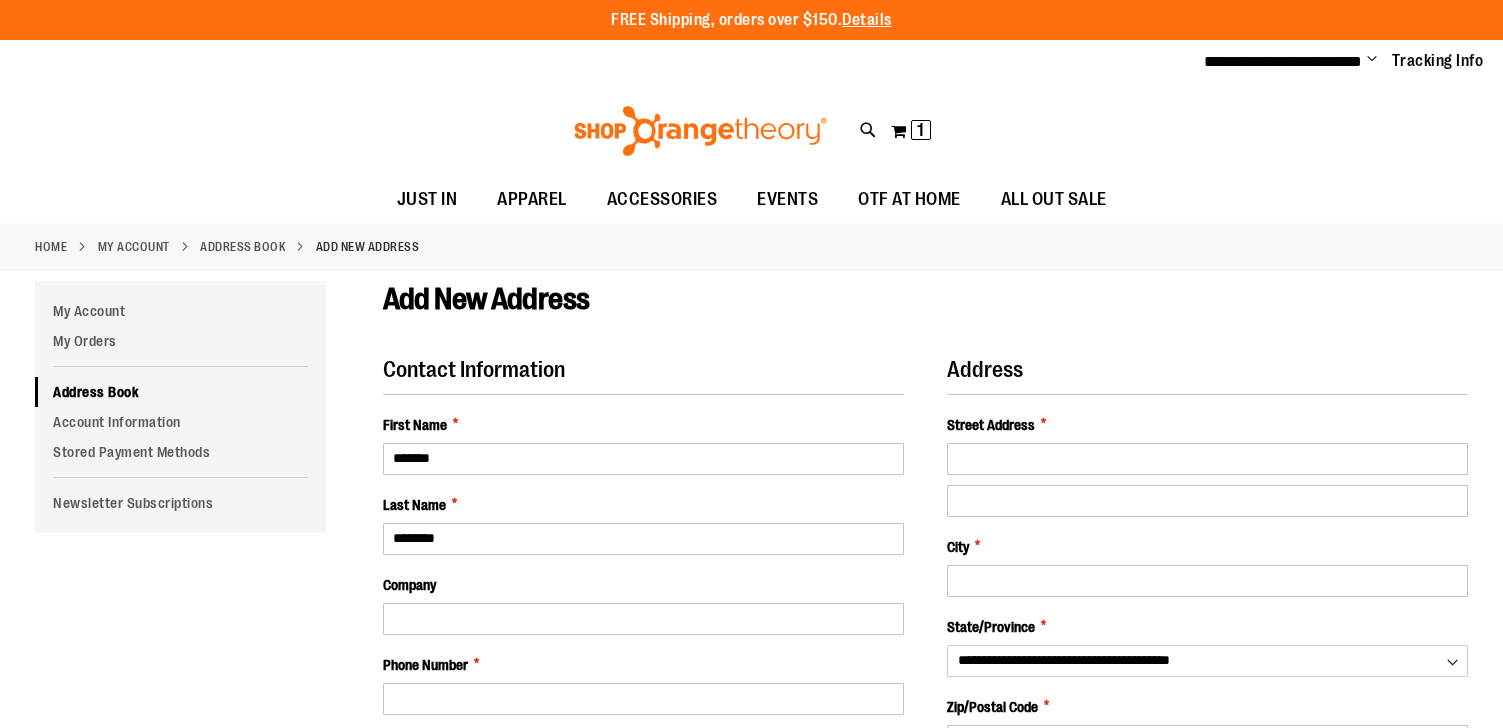 select on "**" 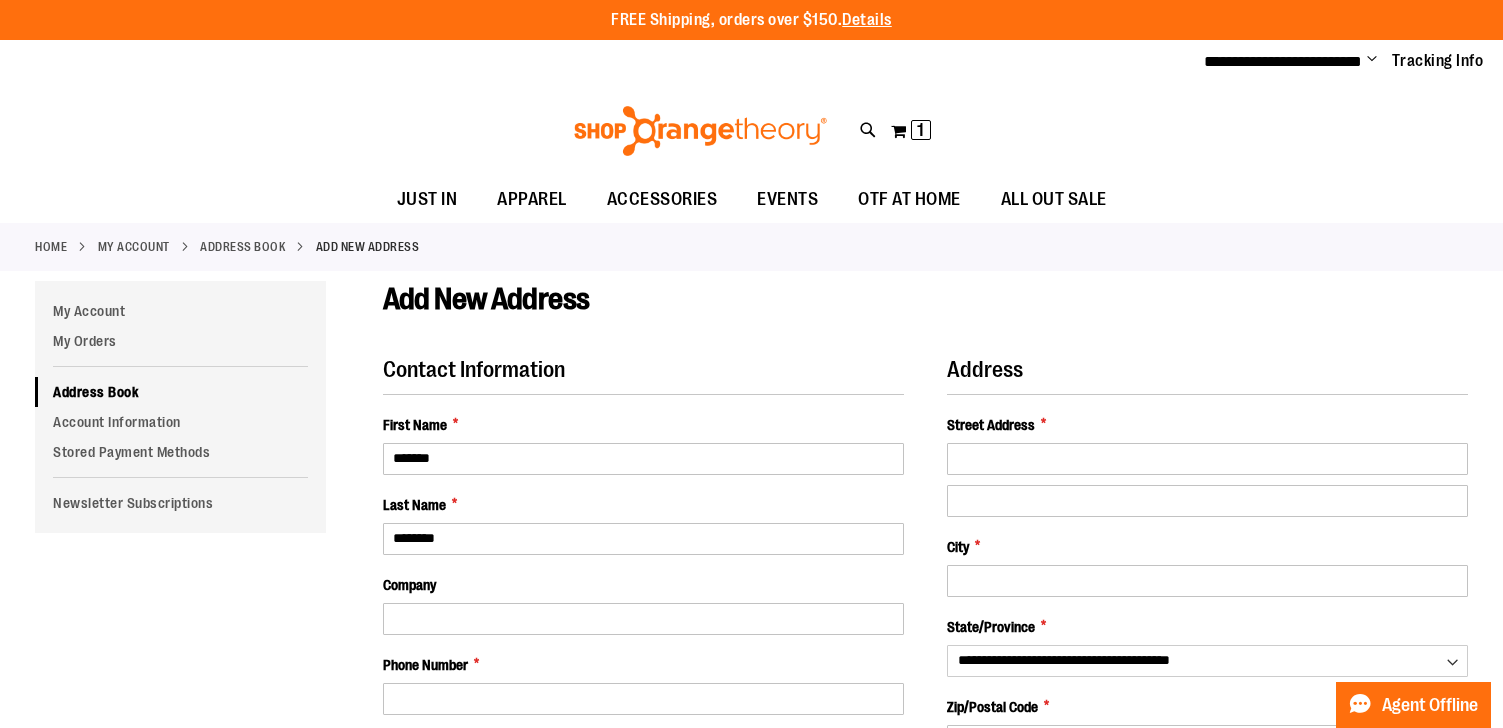 type on "**********" 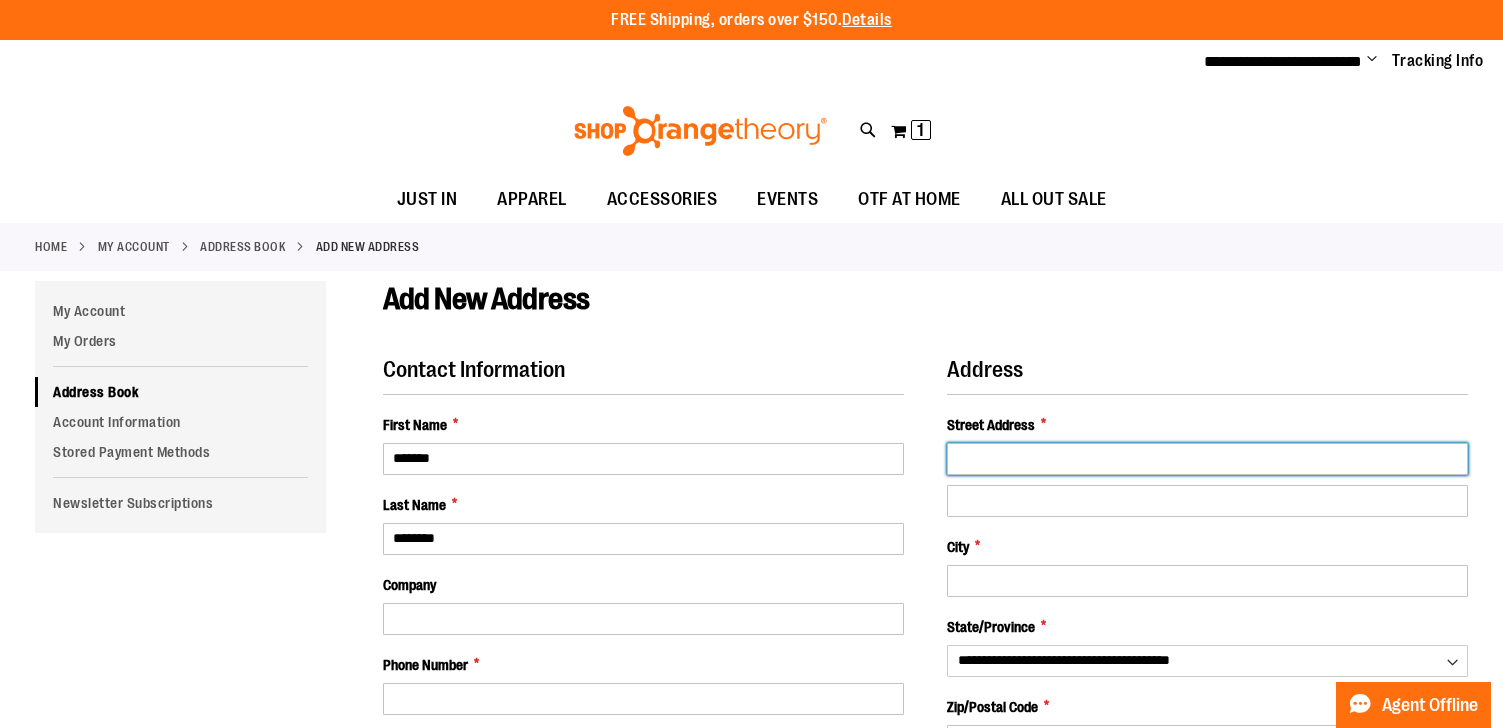 click on "Street Address
*" at bounding box center (1207, 459) 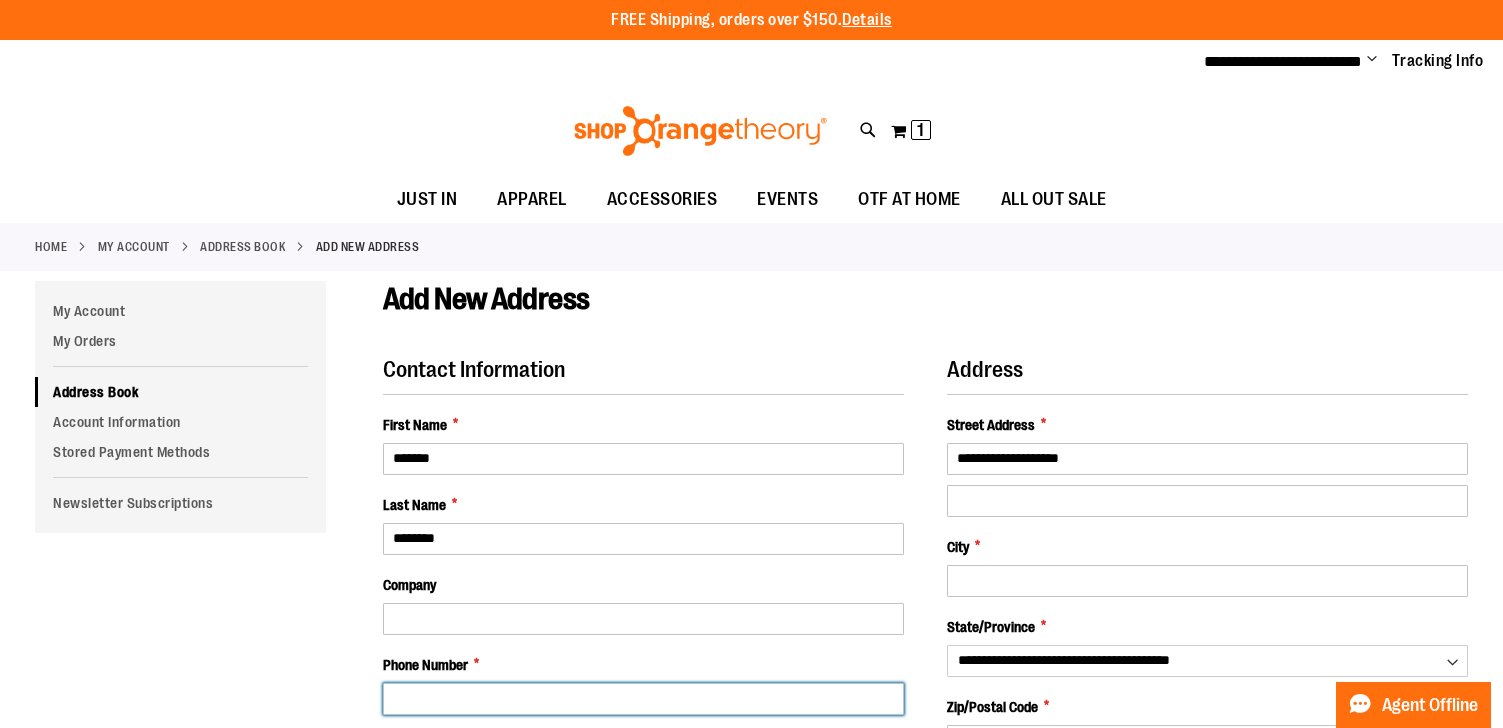 type on "**********" 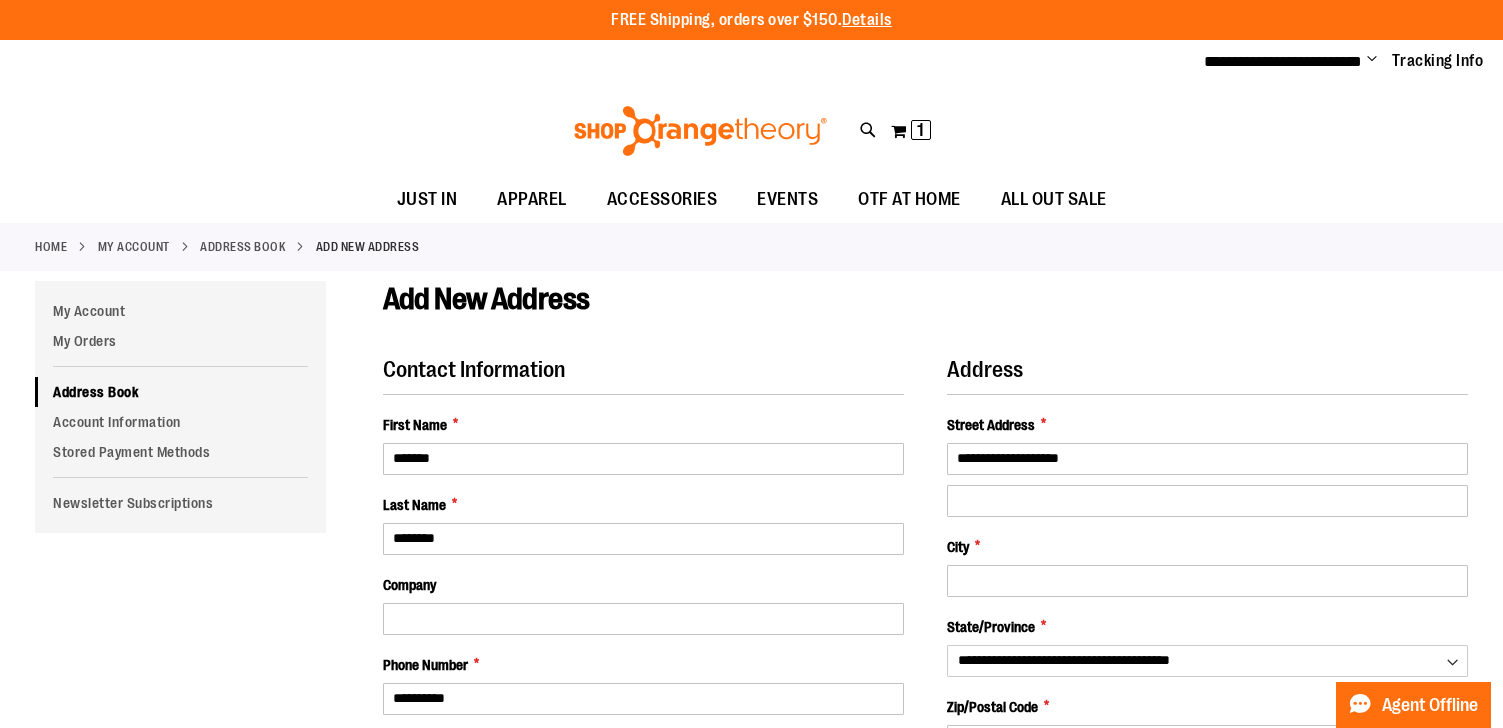 type on "**********" 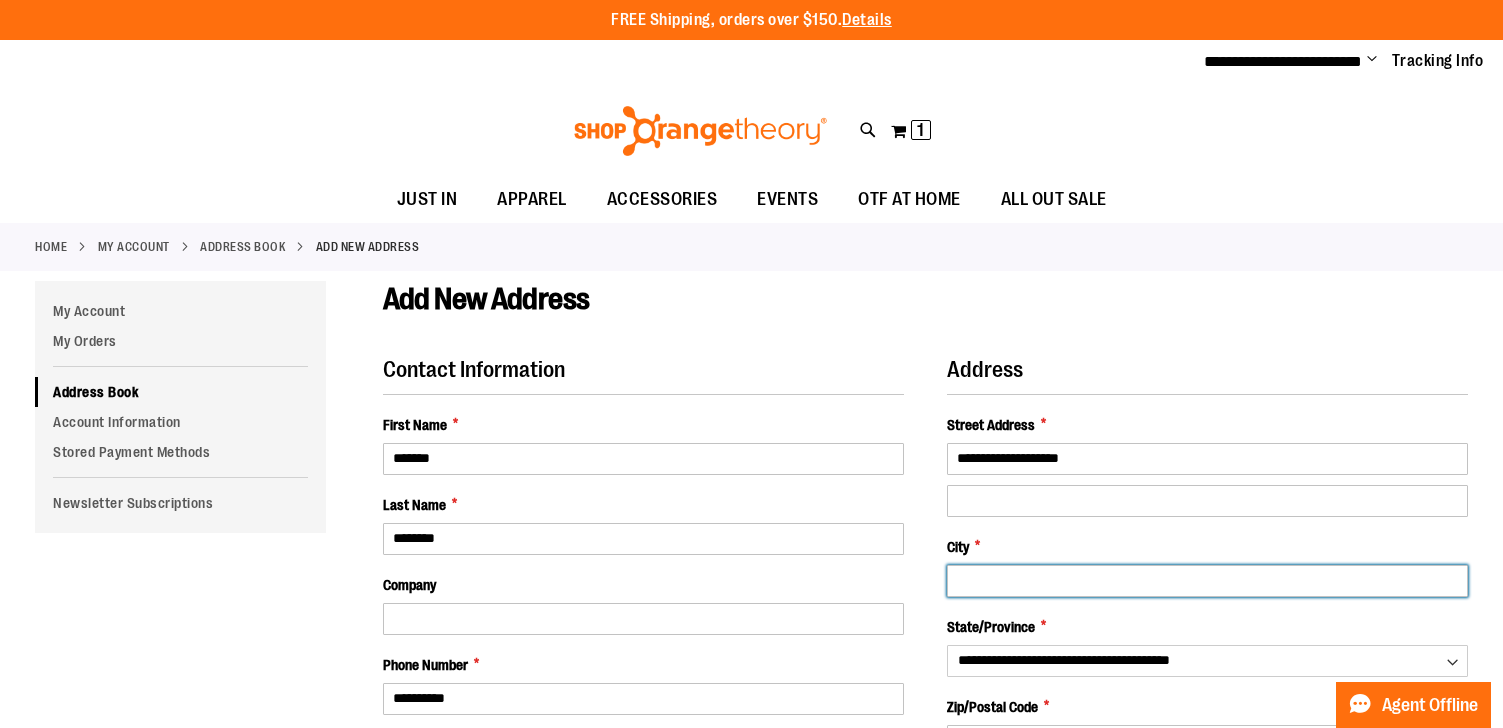 type on "********" 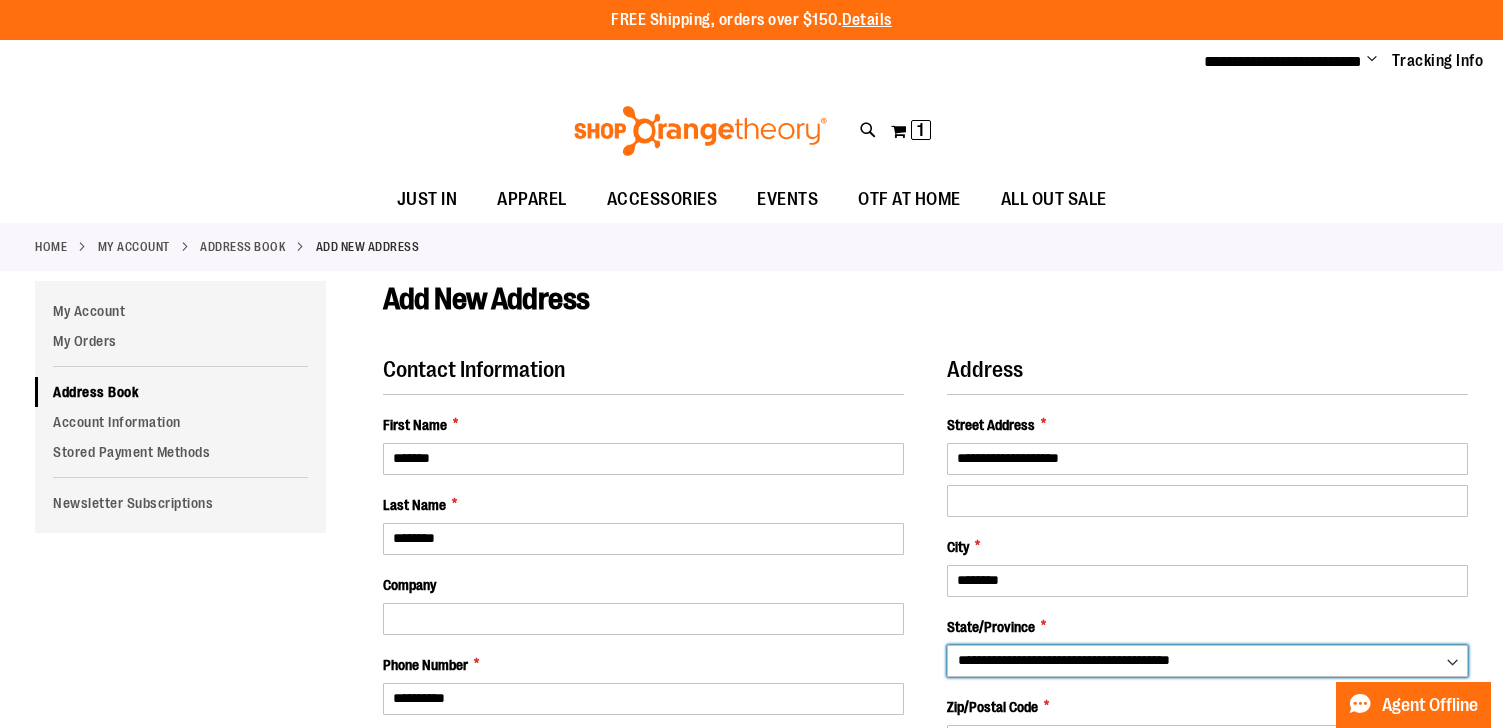 select on "**" 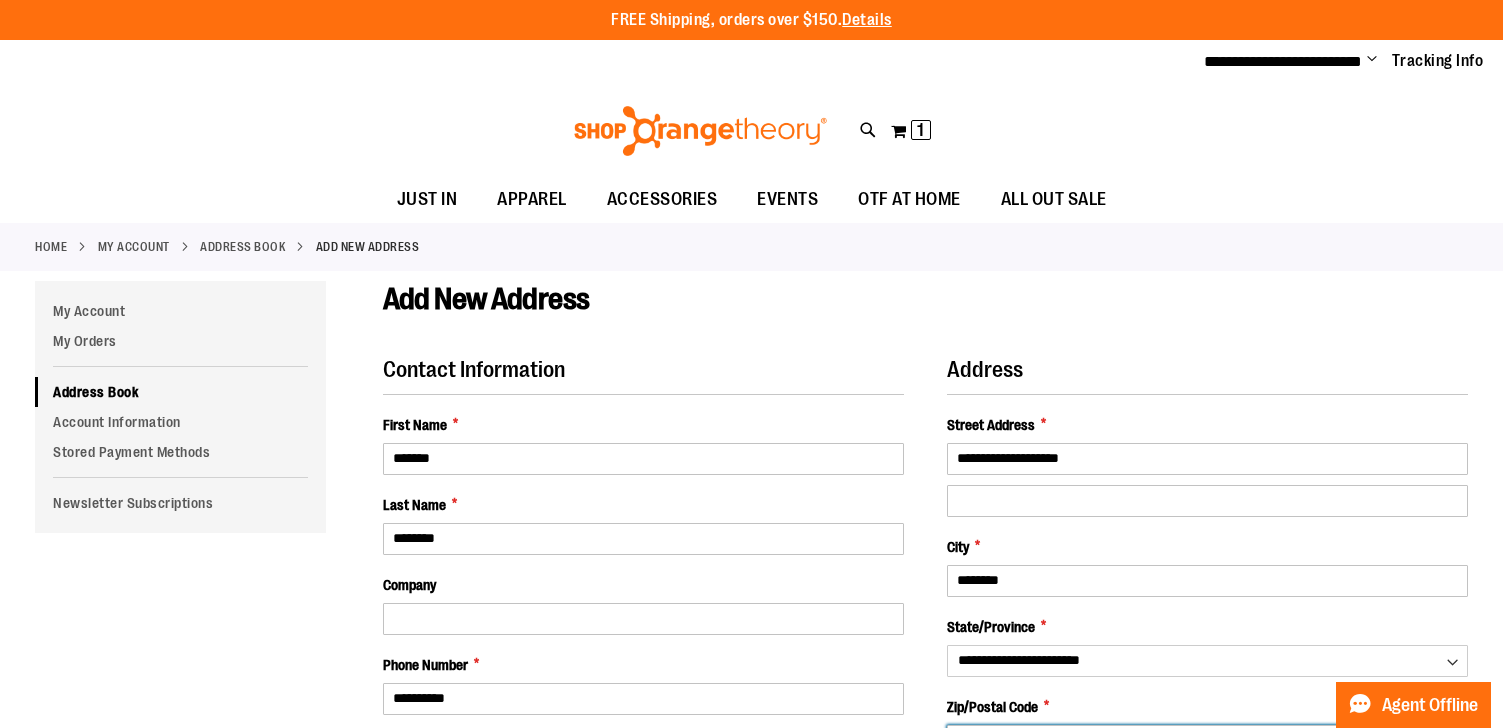 type on "*****" 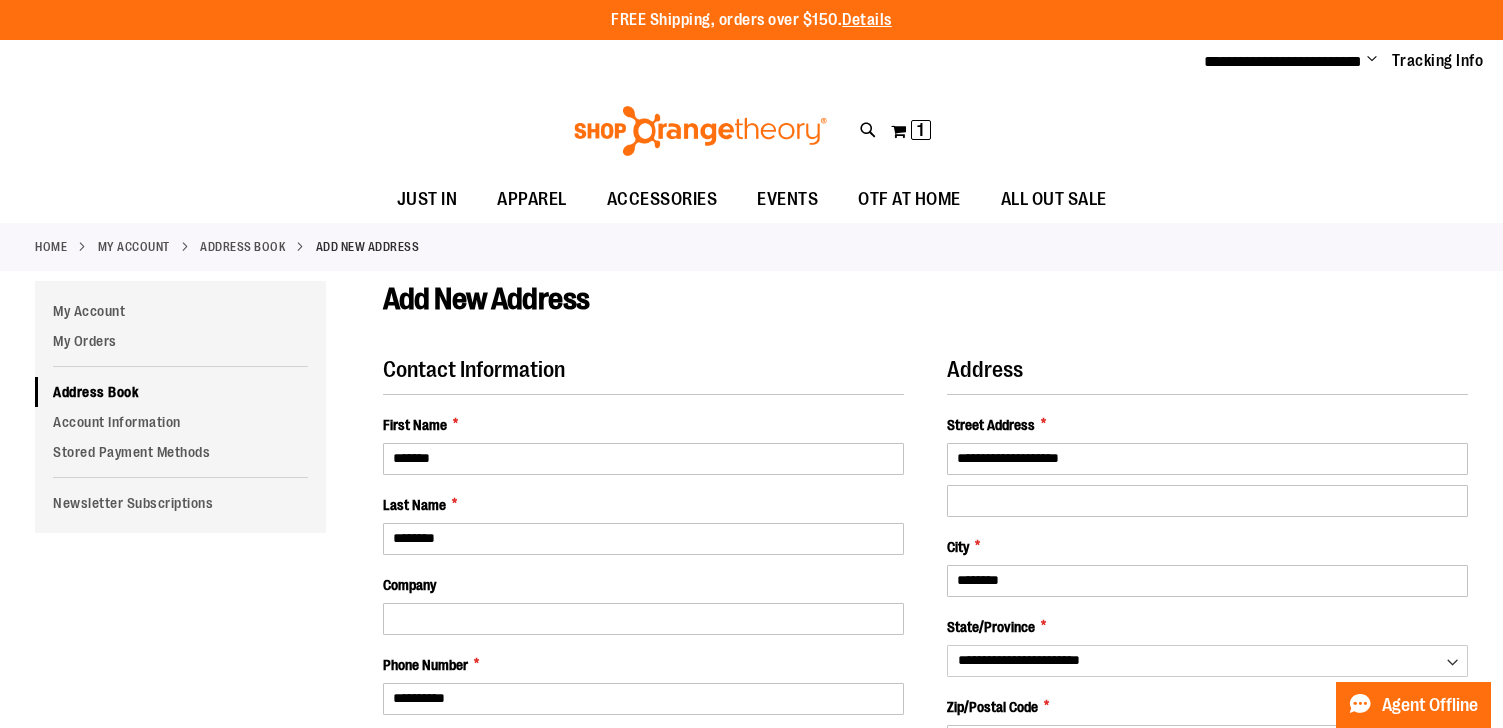 click on "Address" at bounding box center [1207, 375] 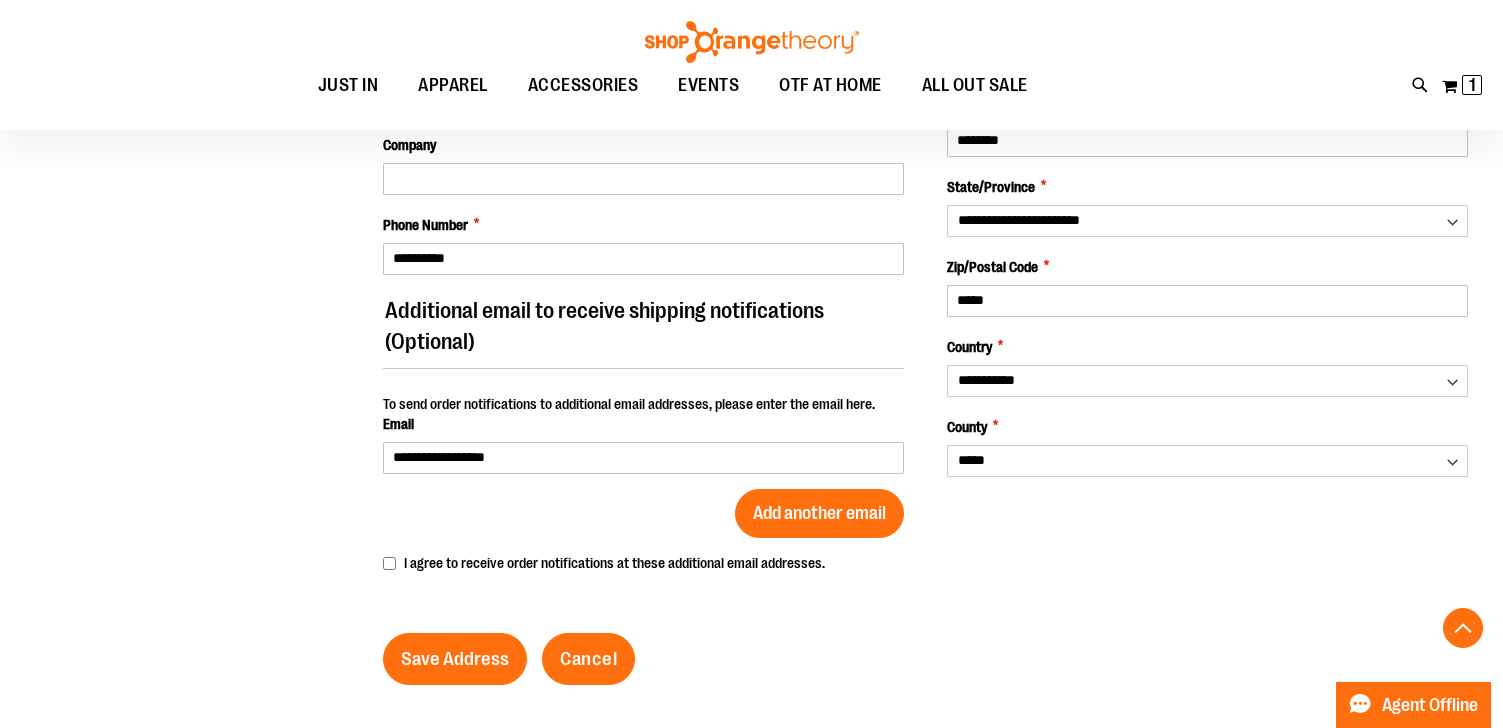 scroll, scrollTop: 439, scrollLeft: 0, axis: vertical 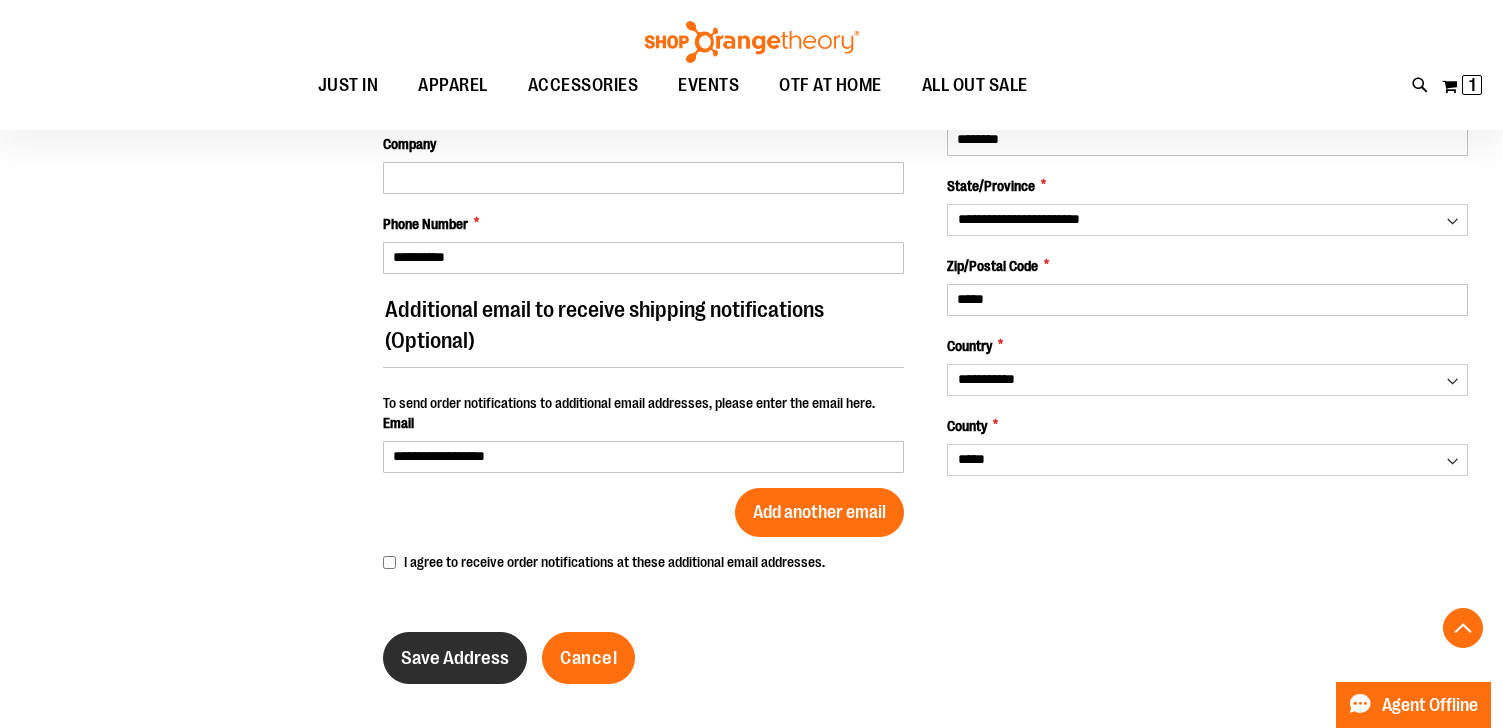 click on "Save Address" at bounding box center [455, 658] 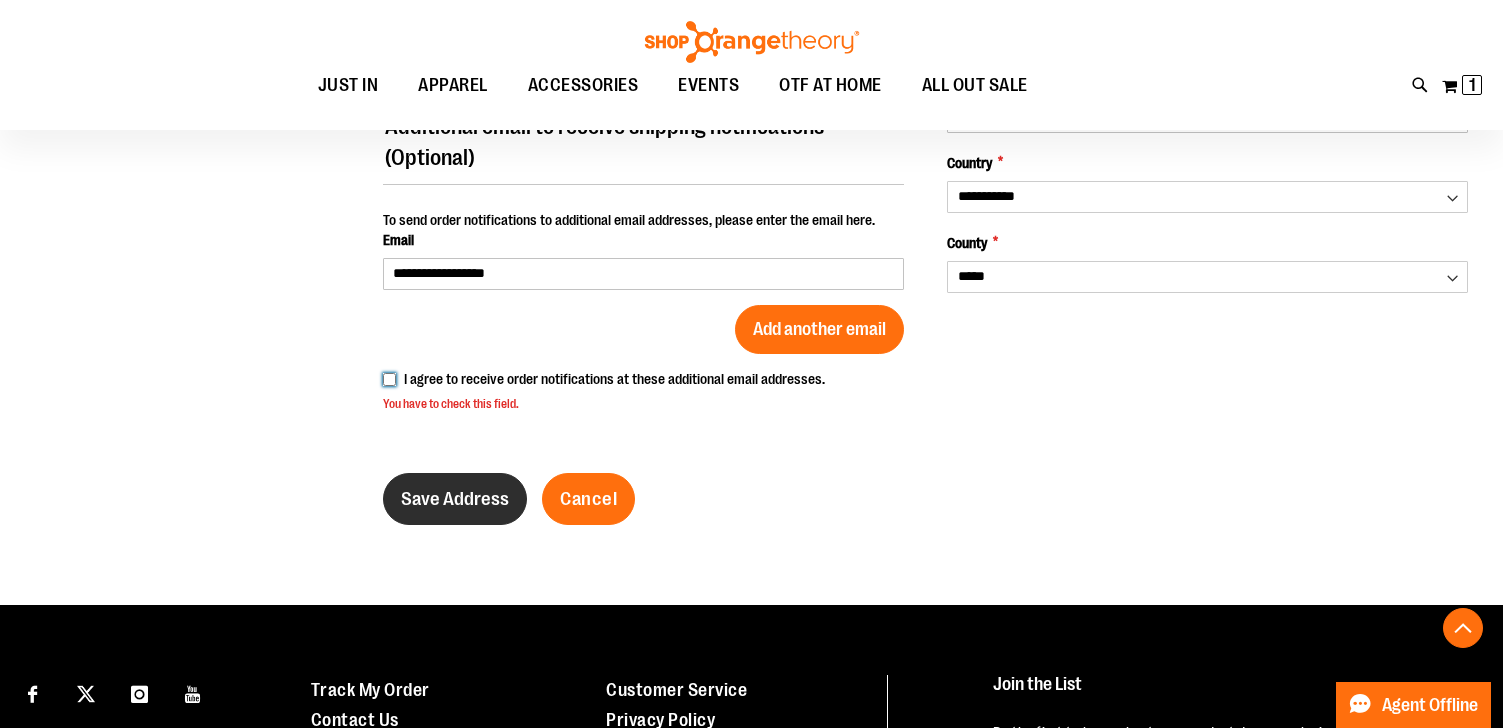 scroll, scrollTop: 626, scrollLeft: 0, axis: vertical 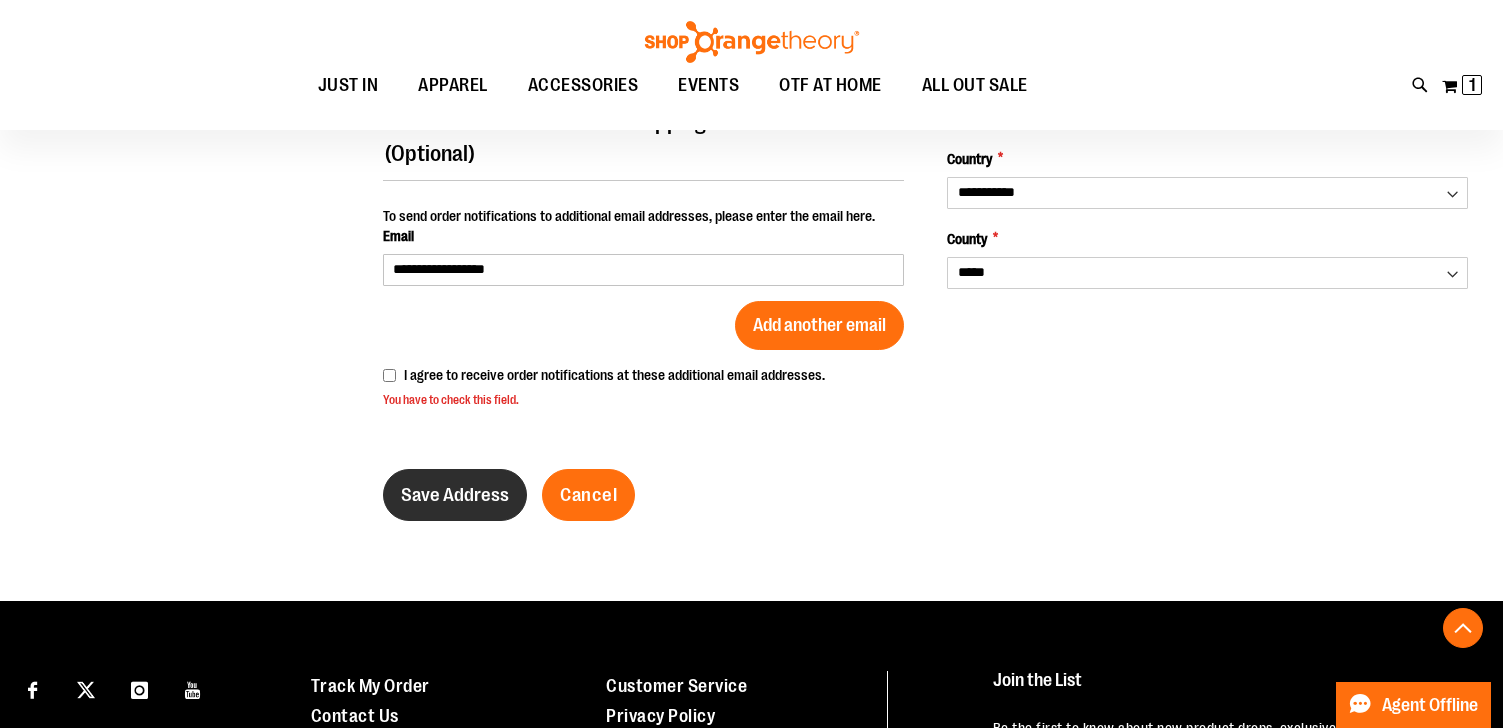 click on "Save Address" at bounding box center [455, 495] 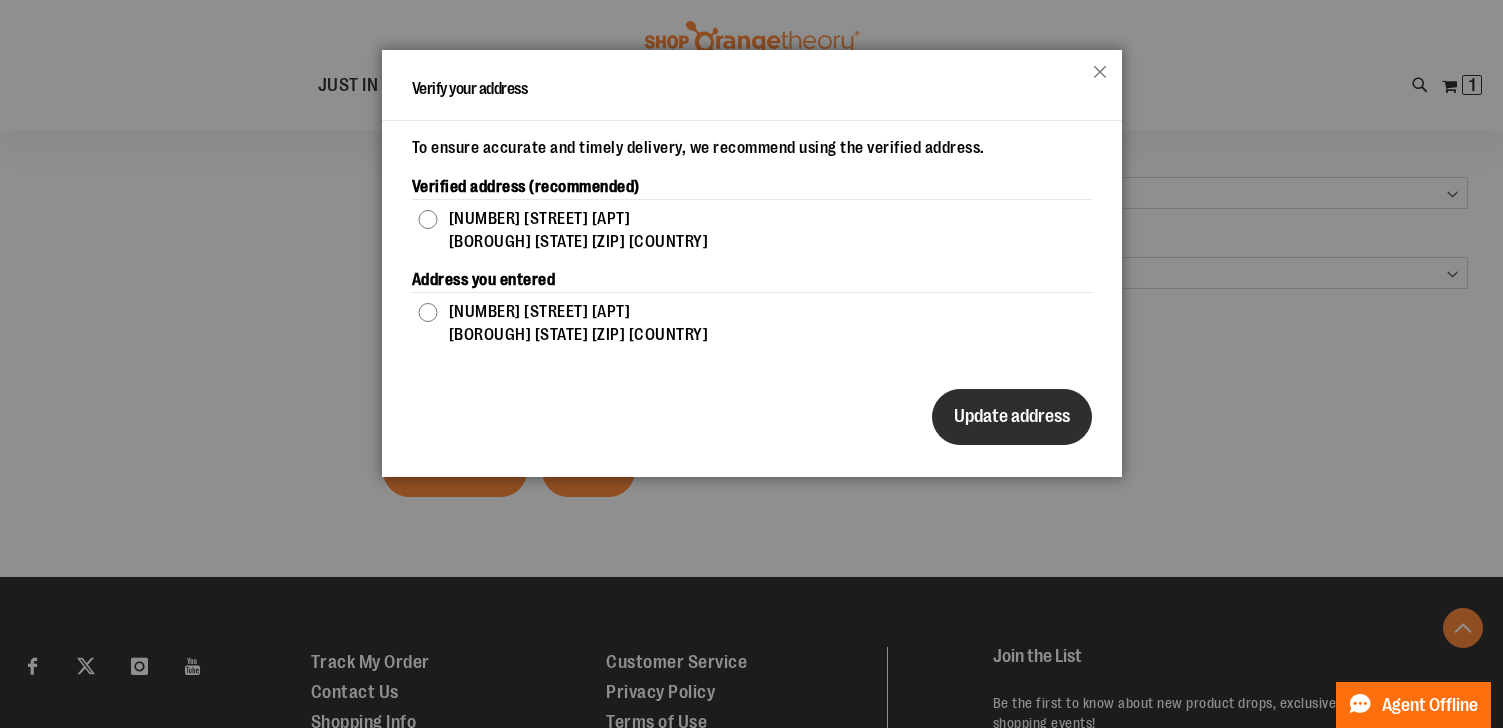 click on "Update address" at bounding box center (1012, 417) 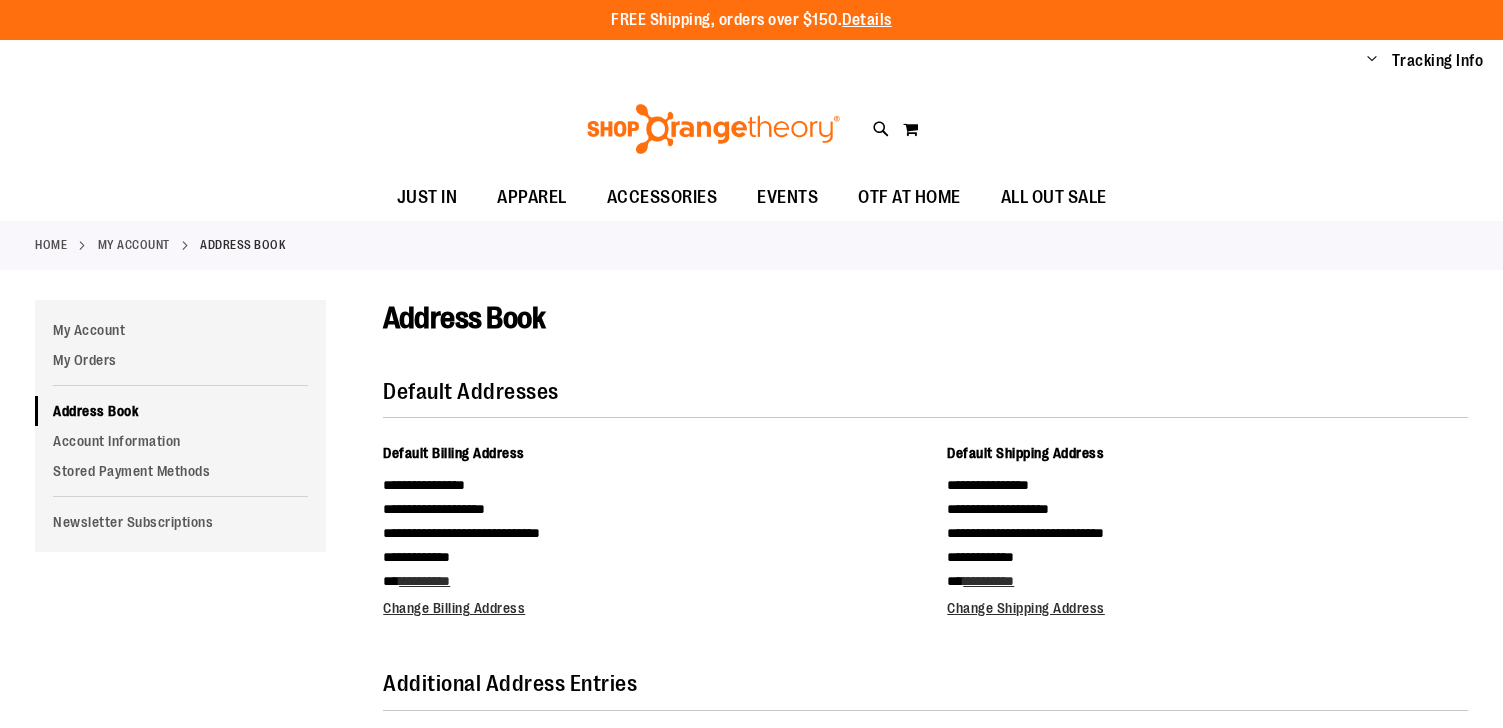 scroll, scrollTop: 0, scrollLeft: 0, axis: both 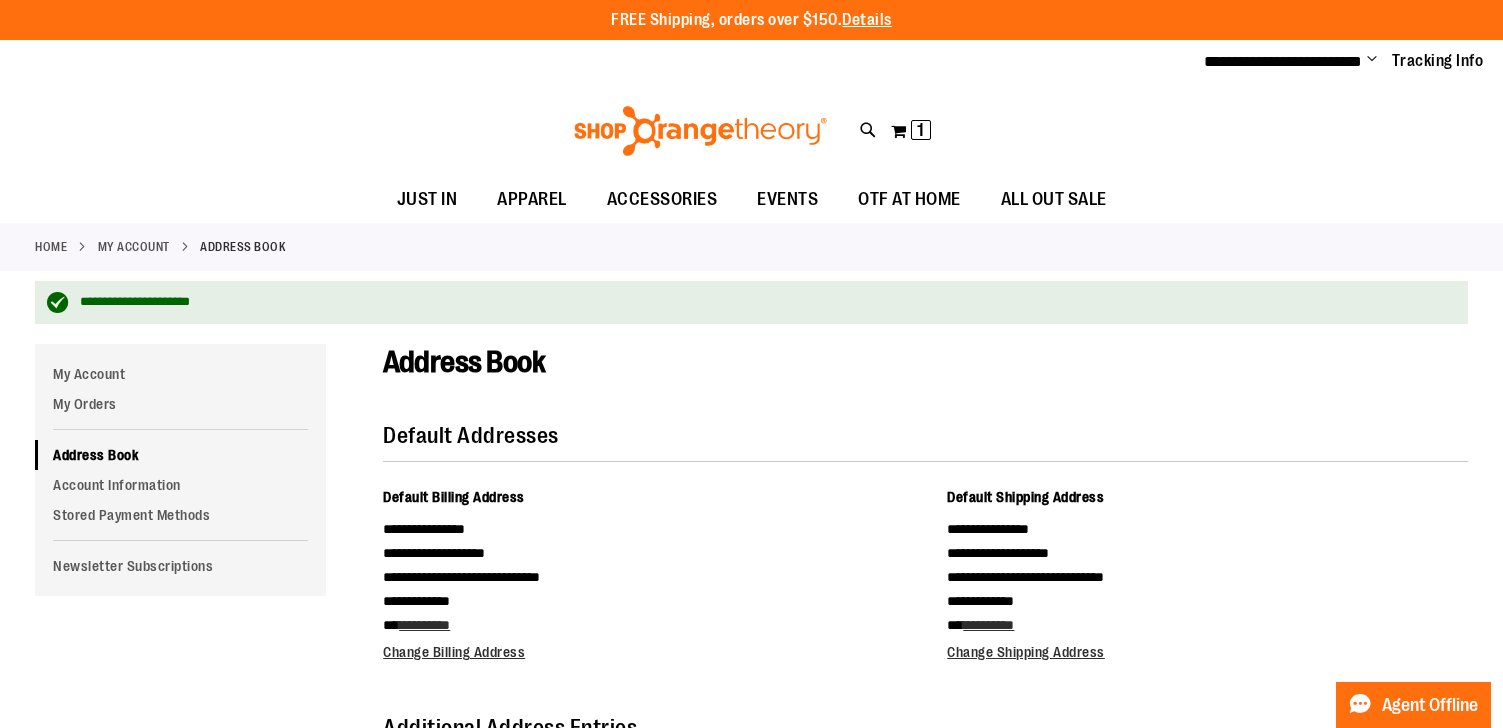 type on "**********" 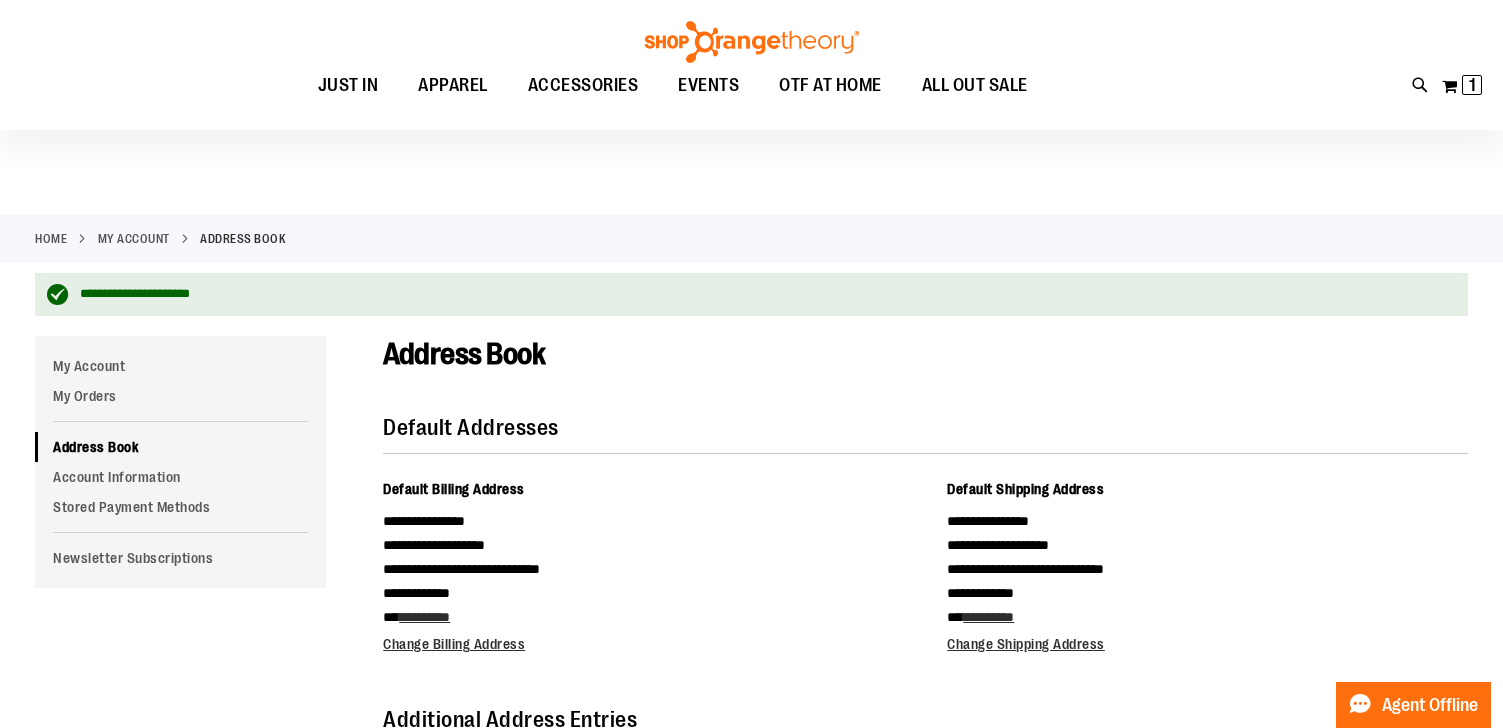 scroll, scrollTop: 0, scrollLeft: 0, axis: both 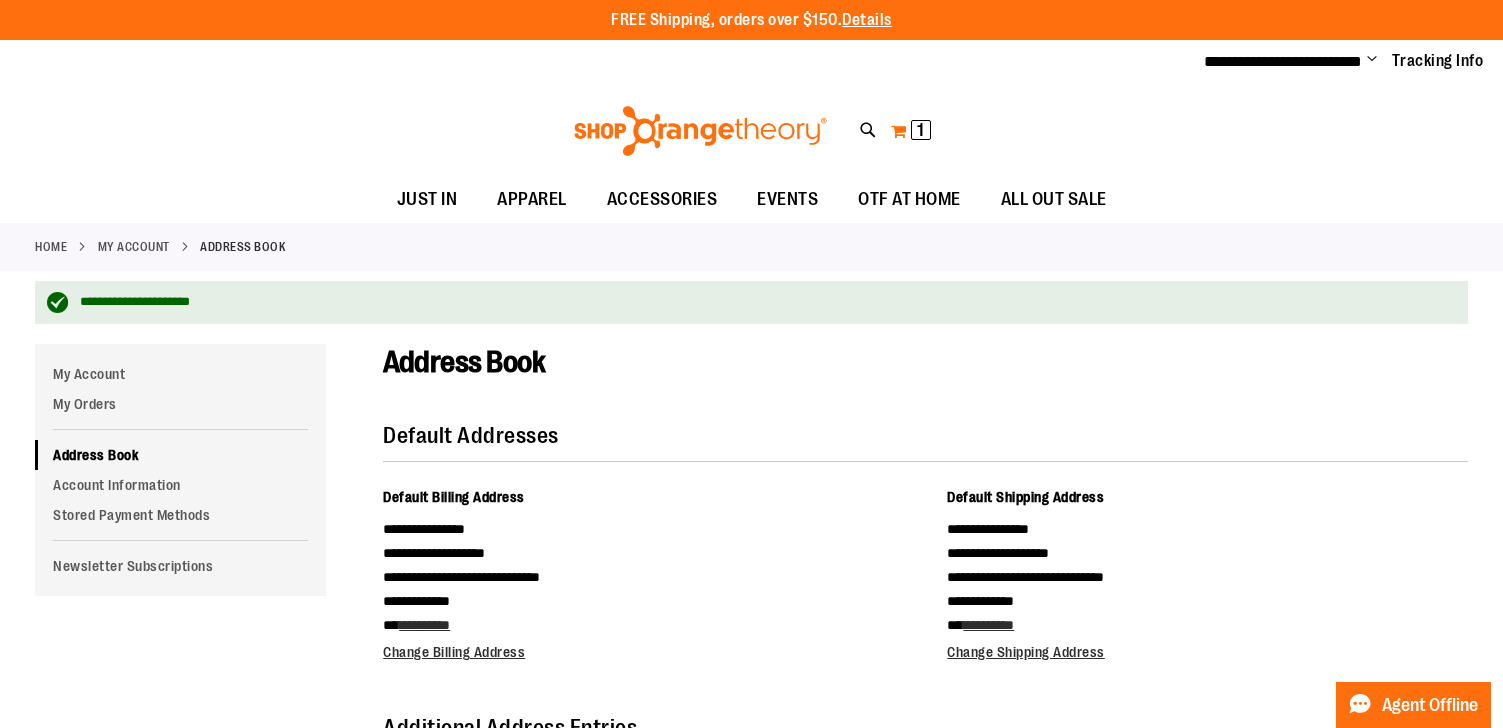 click on "1" at bounding box center [920, 130] 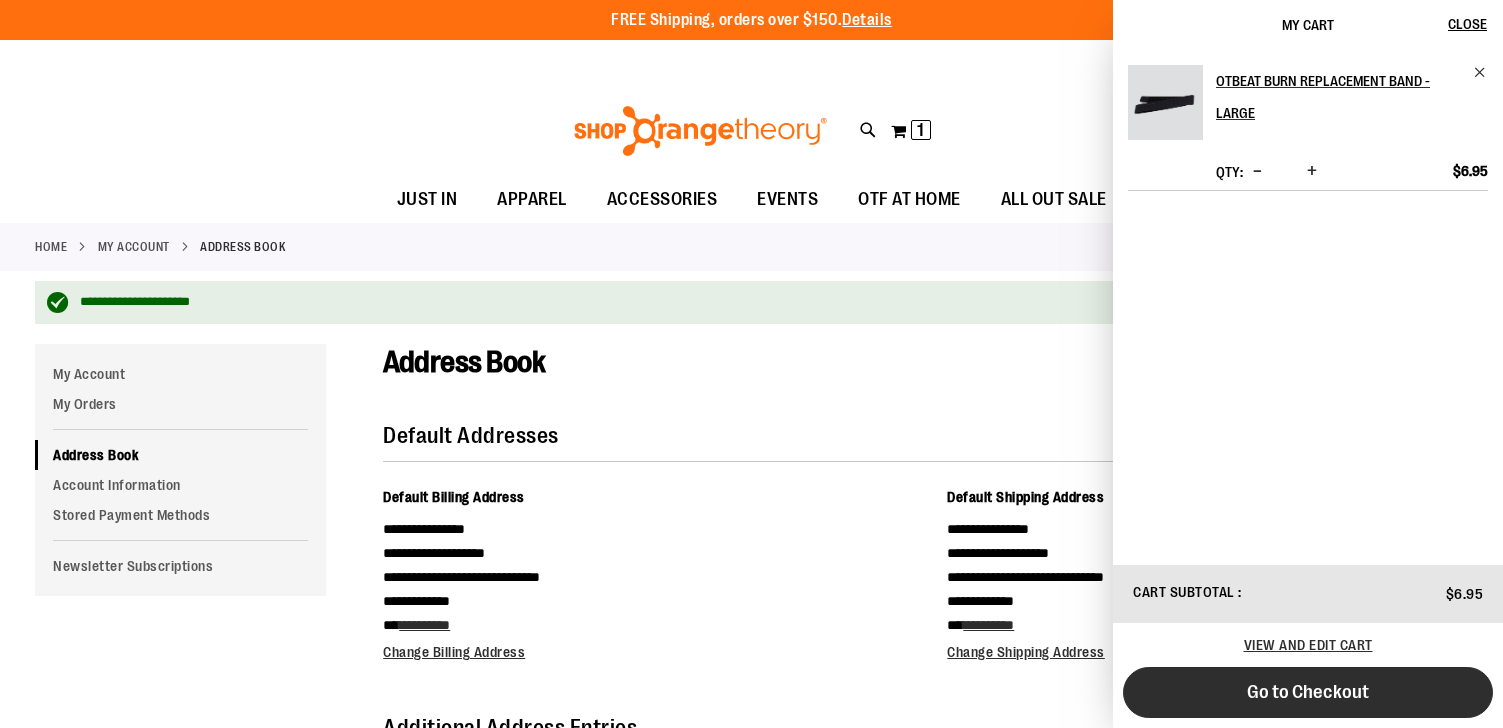 click on "Go to Checkout" at bounding box center (1308, 692) 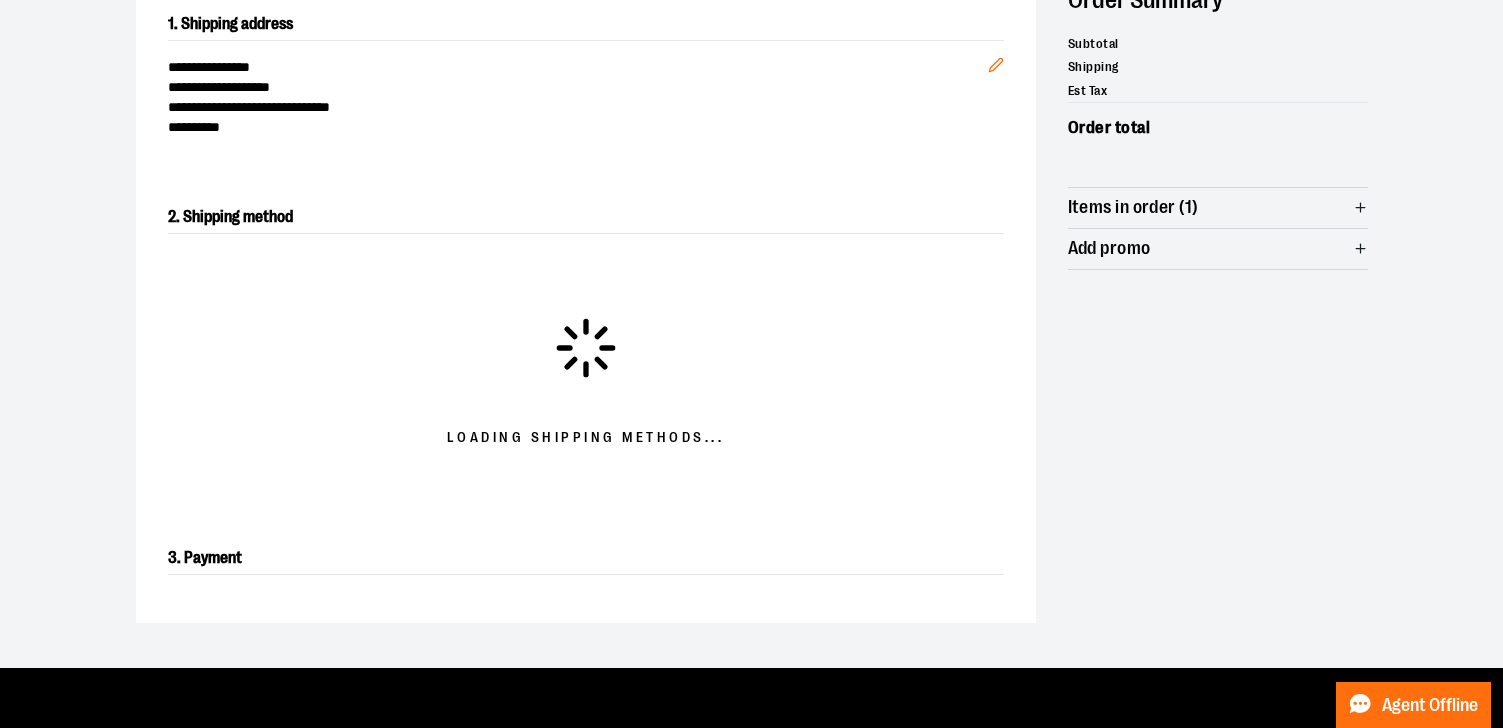 scroll, scrollTop: 321, scrollLeft: 0, axis: vertical 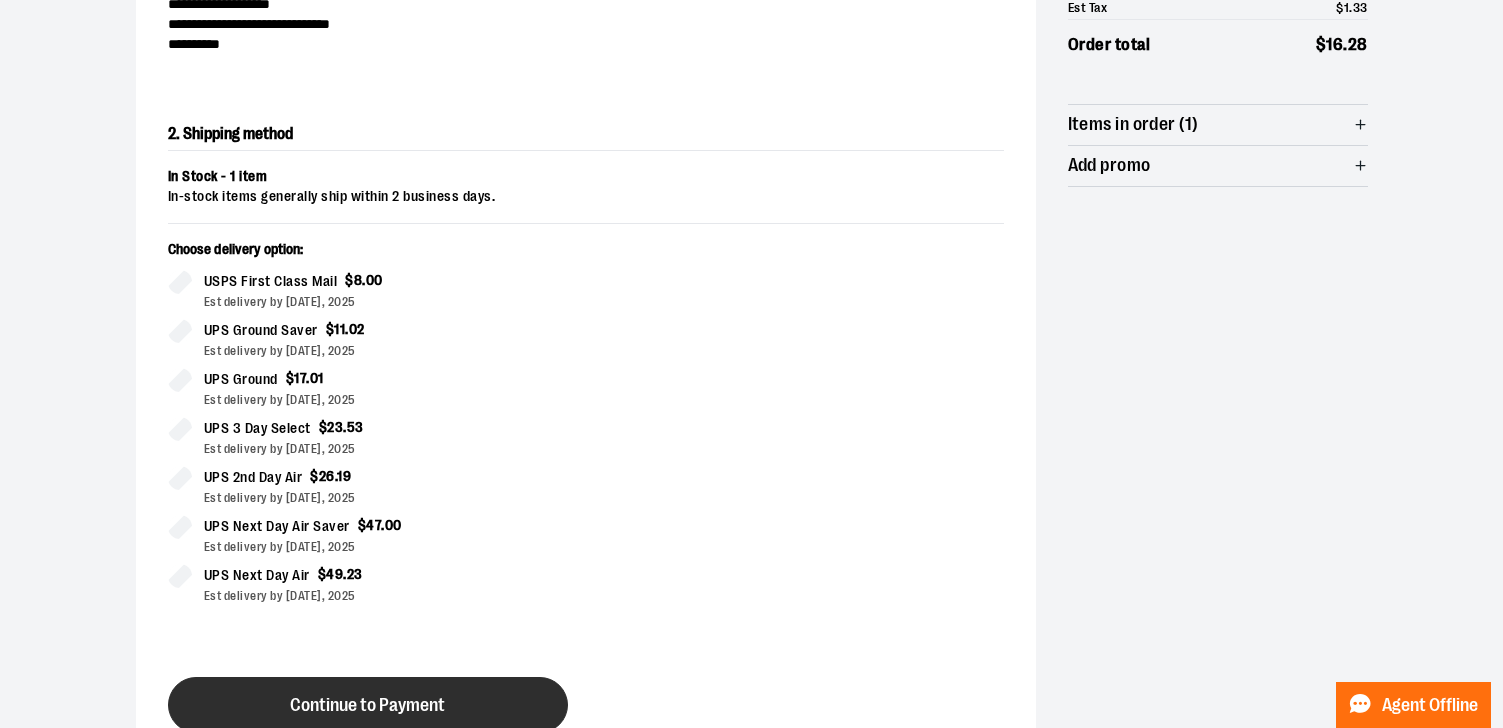 click on "Continue to Payment" at bounding box center [367, 705] 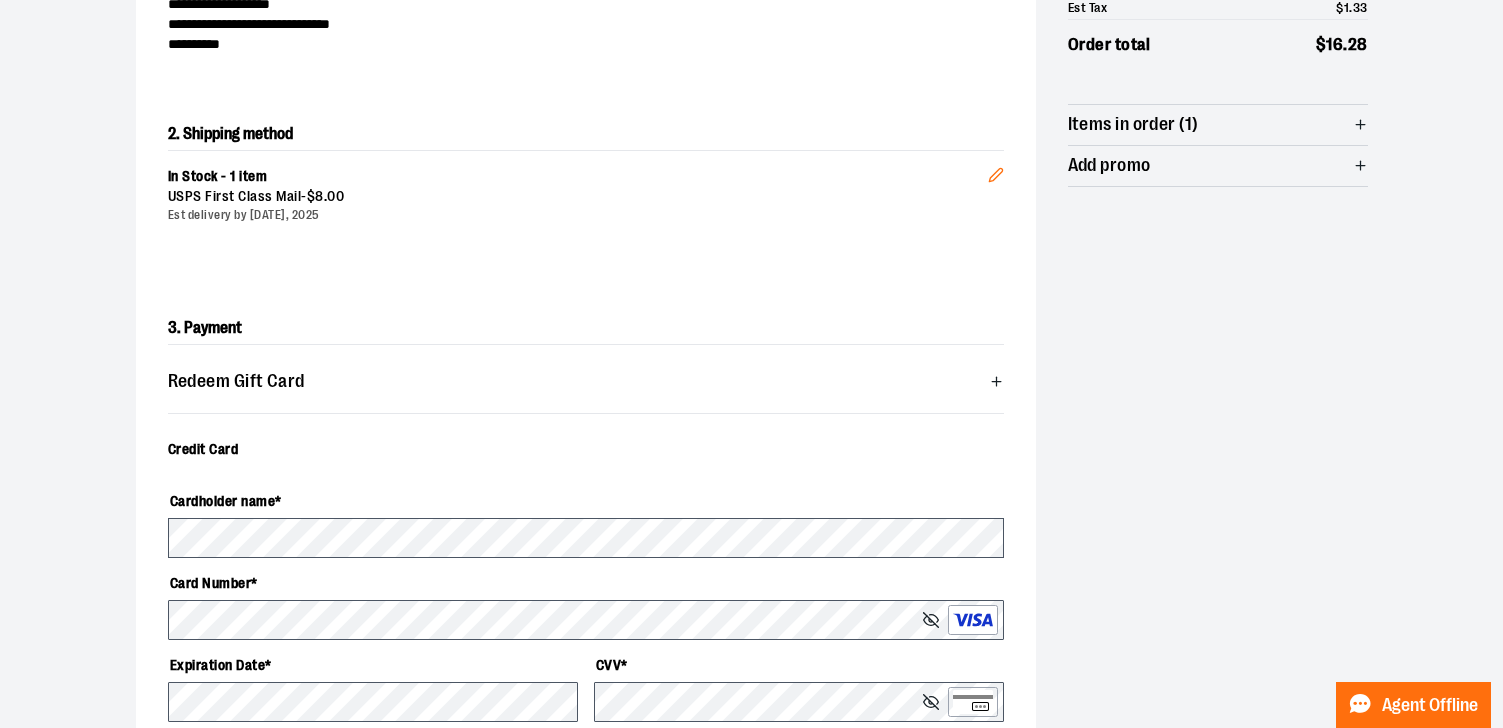 click on "**********" at bounding box center [752, 512] 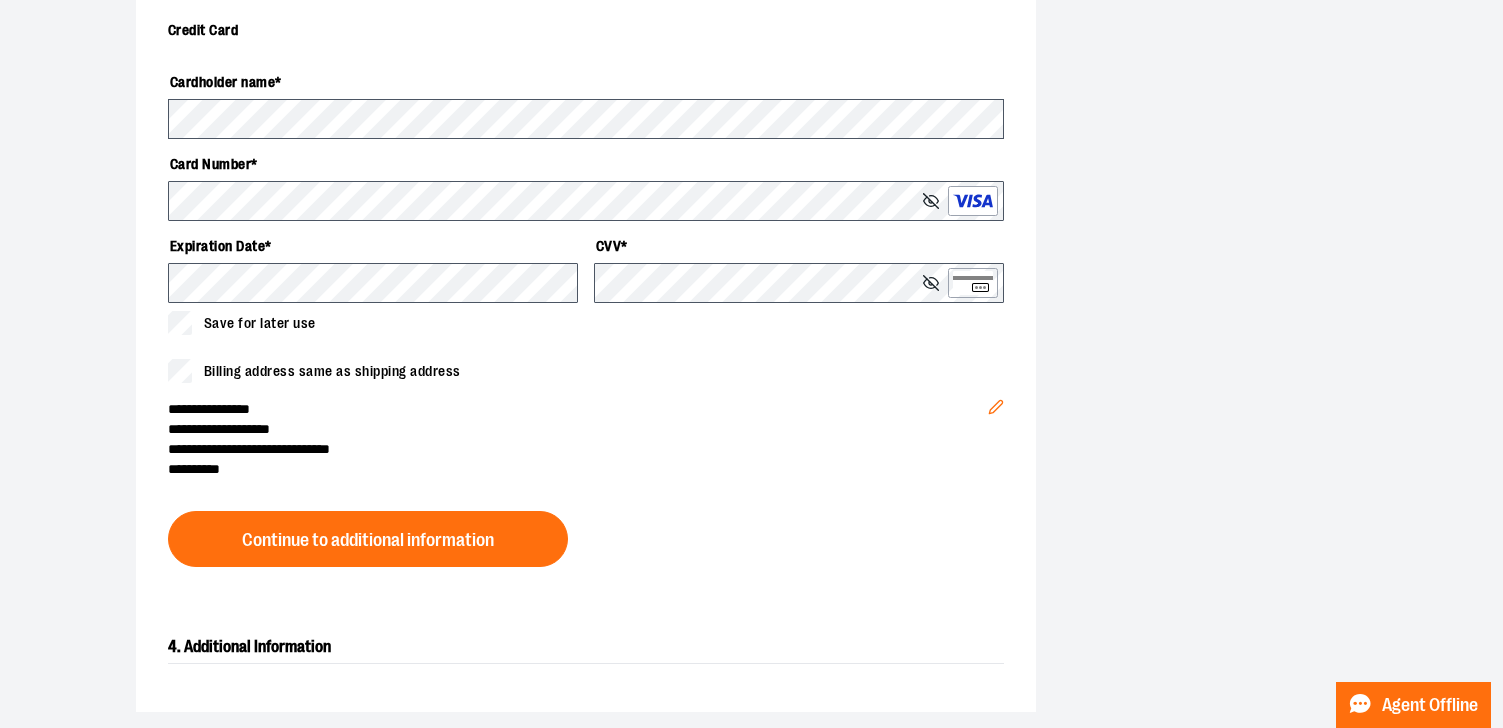 scroll, scrollTop: 761, scrollLeft: 0, axis: vertical 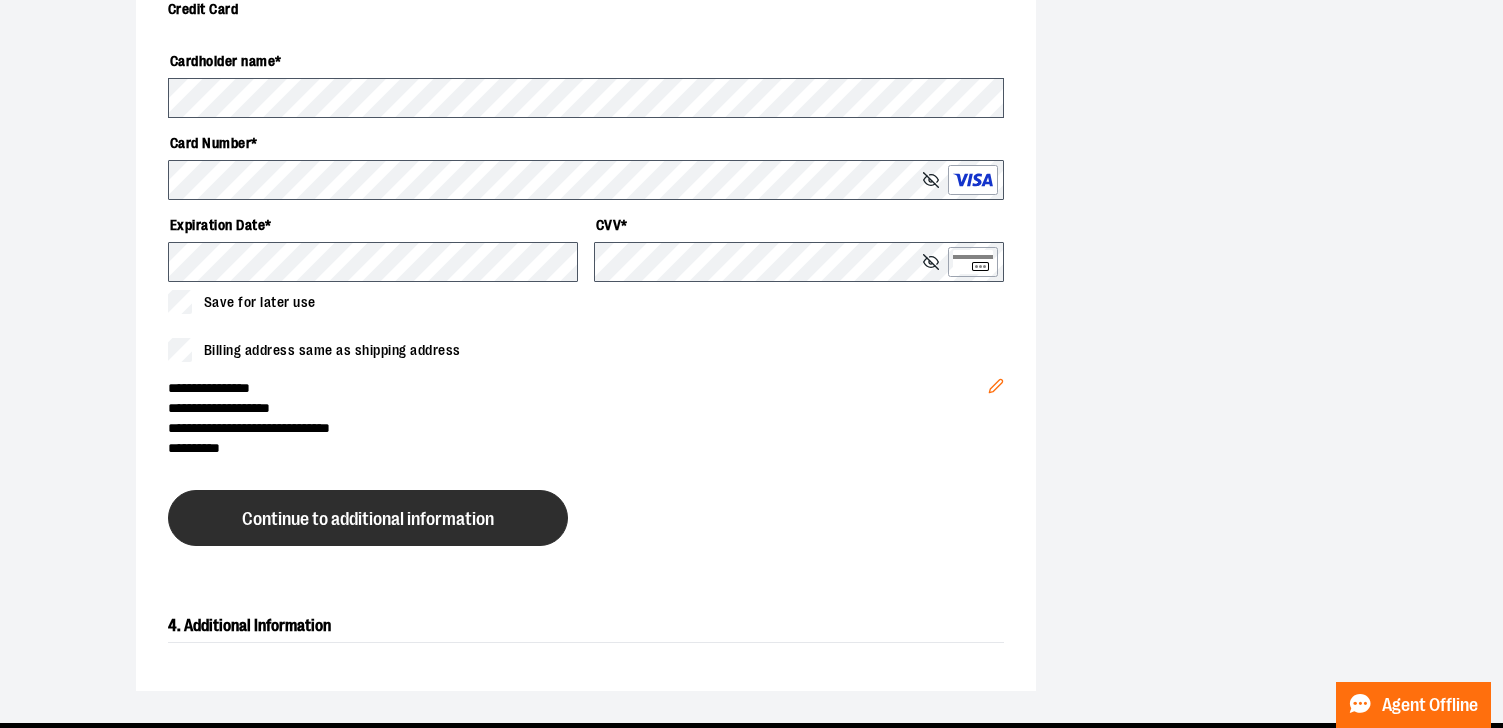click on "Continue to additional information" at bounding box center [368, 519] 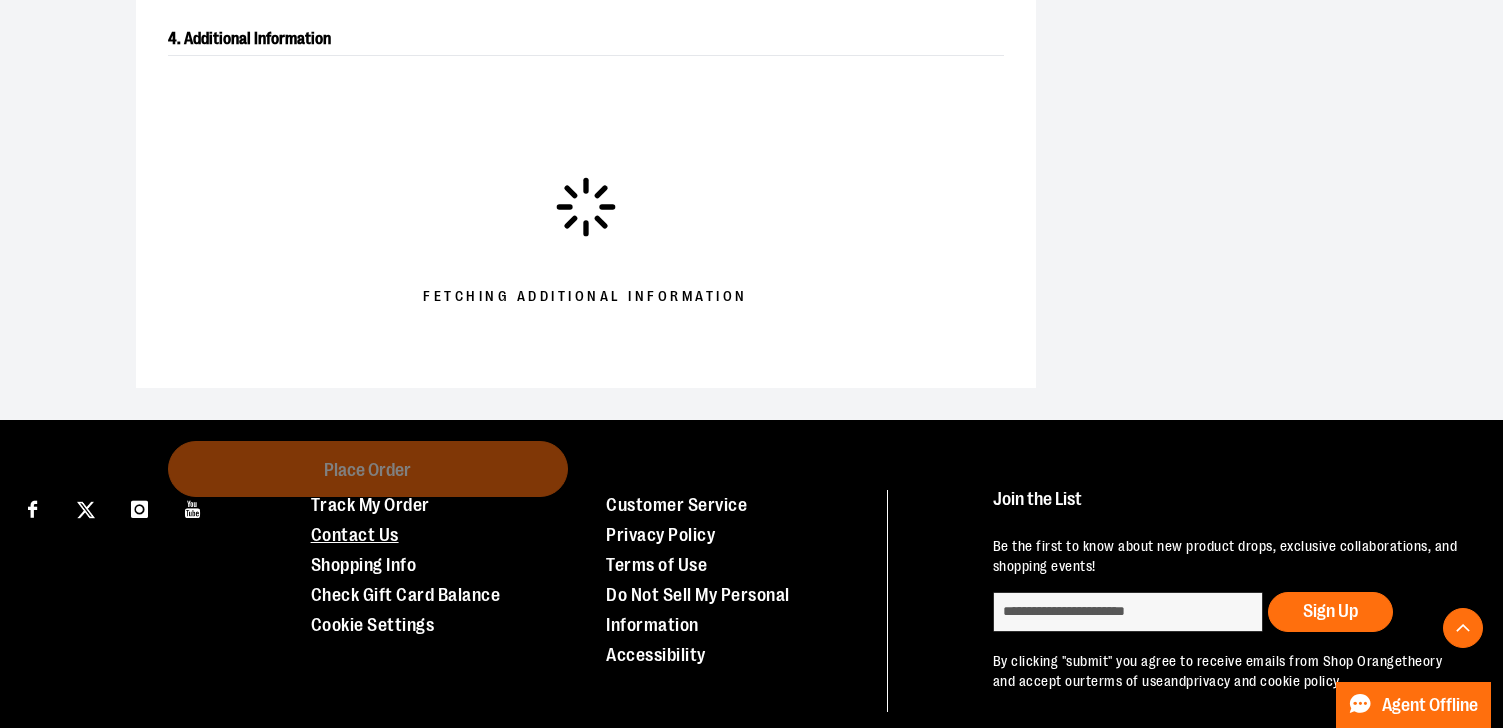 scroll, scrollTop: 758, scrollLeft: 0, axis: vertical 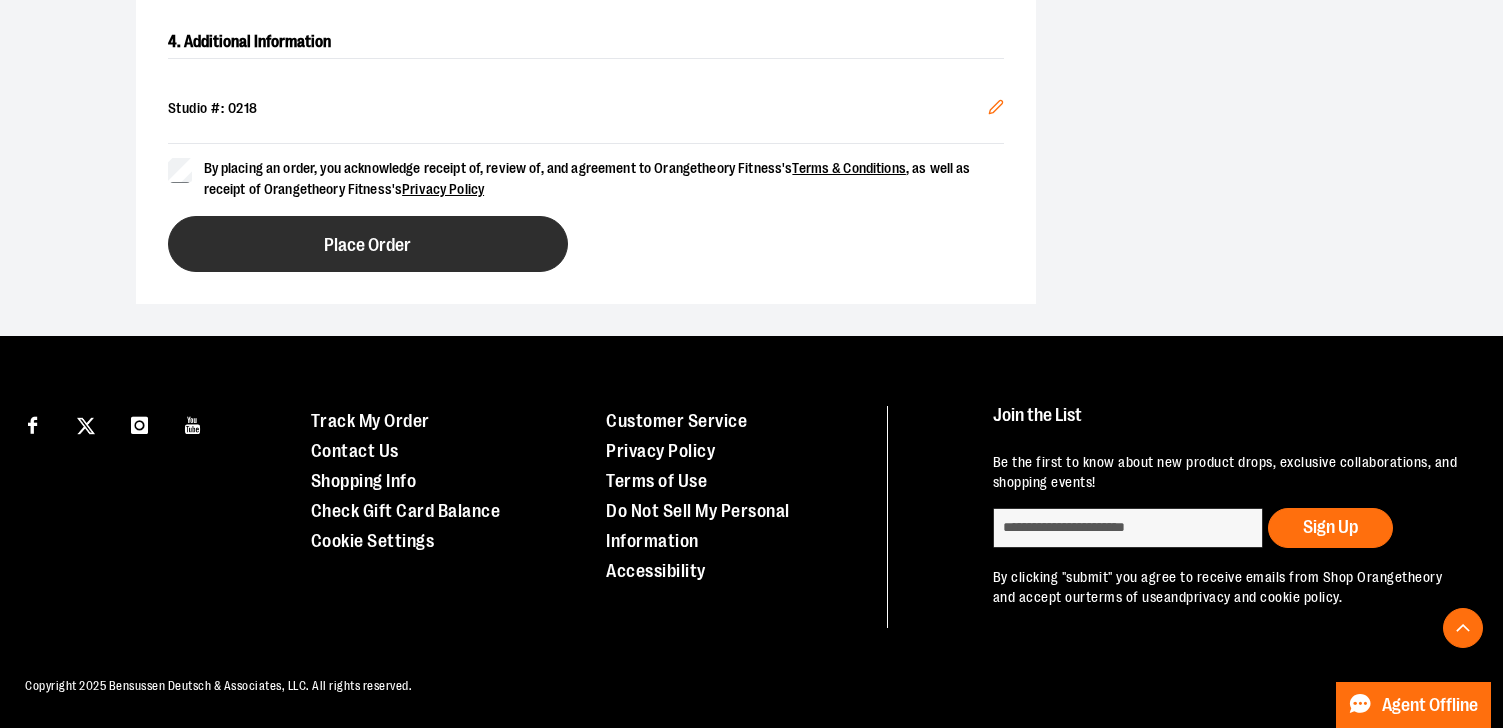 click on "Place Order" at bounding box center (368, 244) 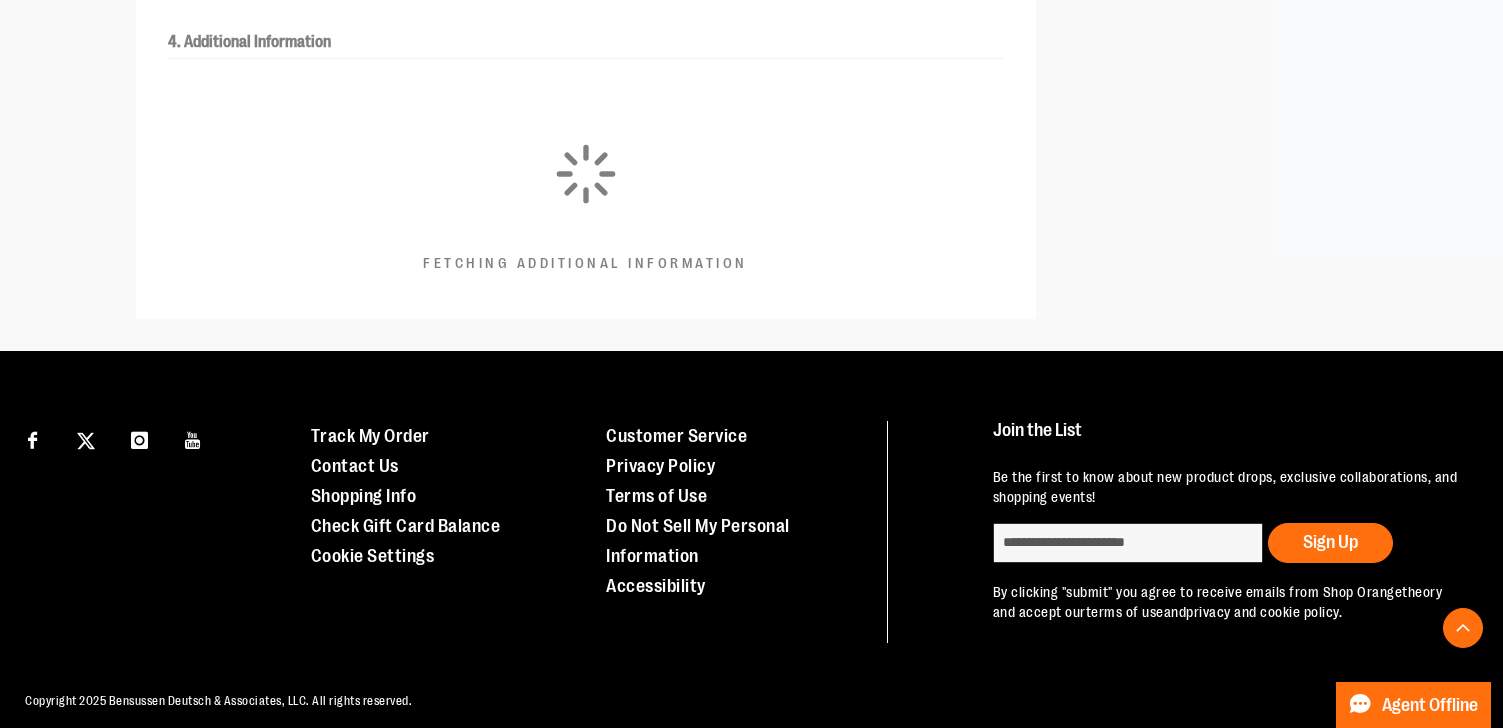 scroll, scrollTop: 570, scrollLeft: 0, axis: vertical 